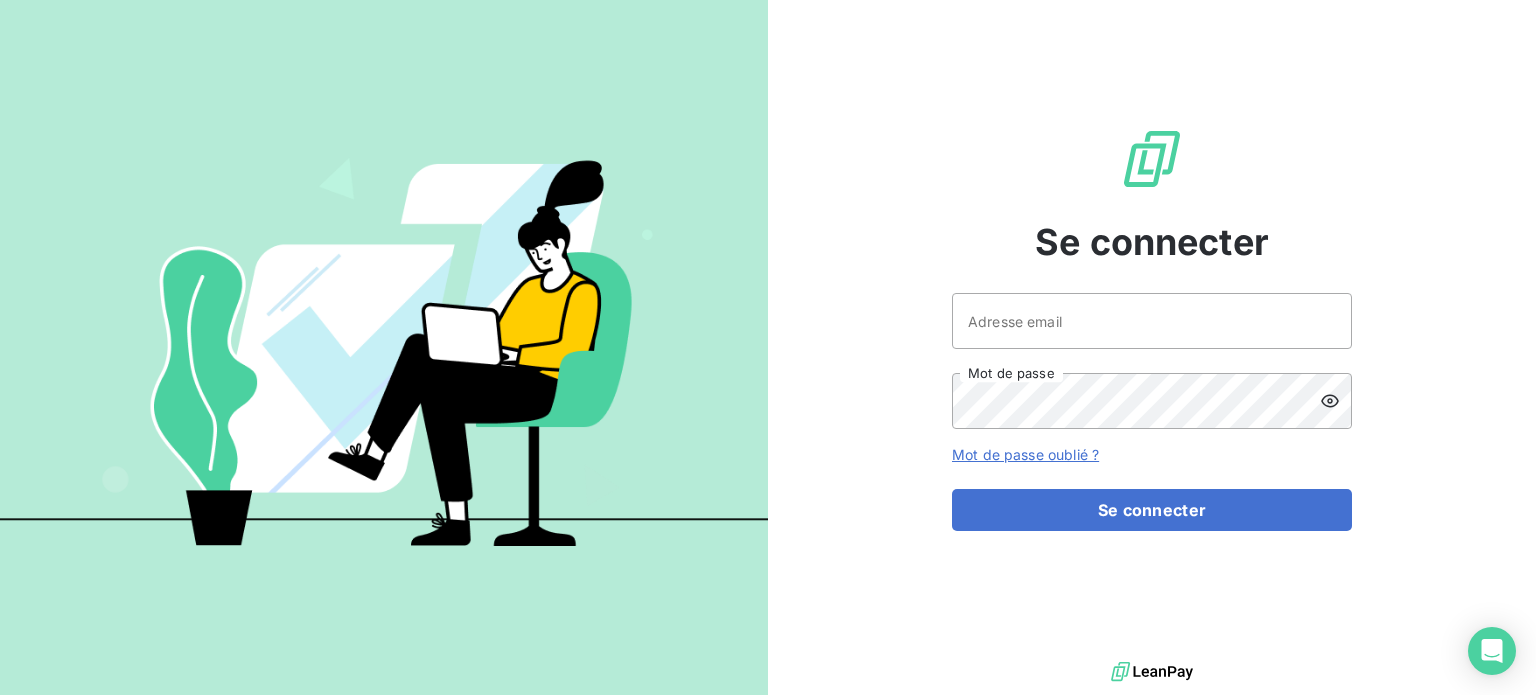 scroll, scrollTop: 0, scrollLeft: 0, axis: both 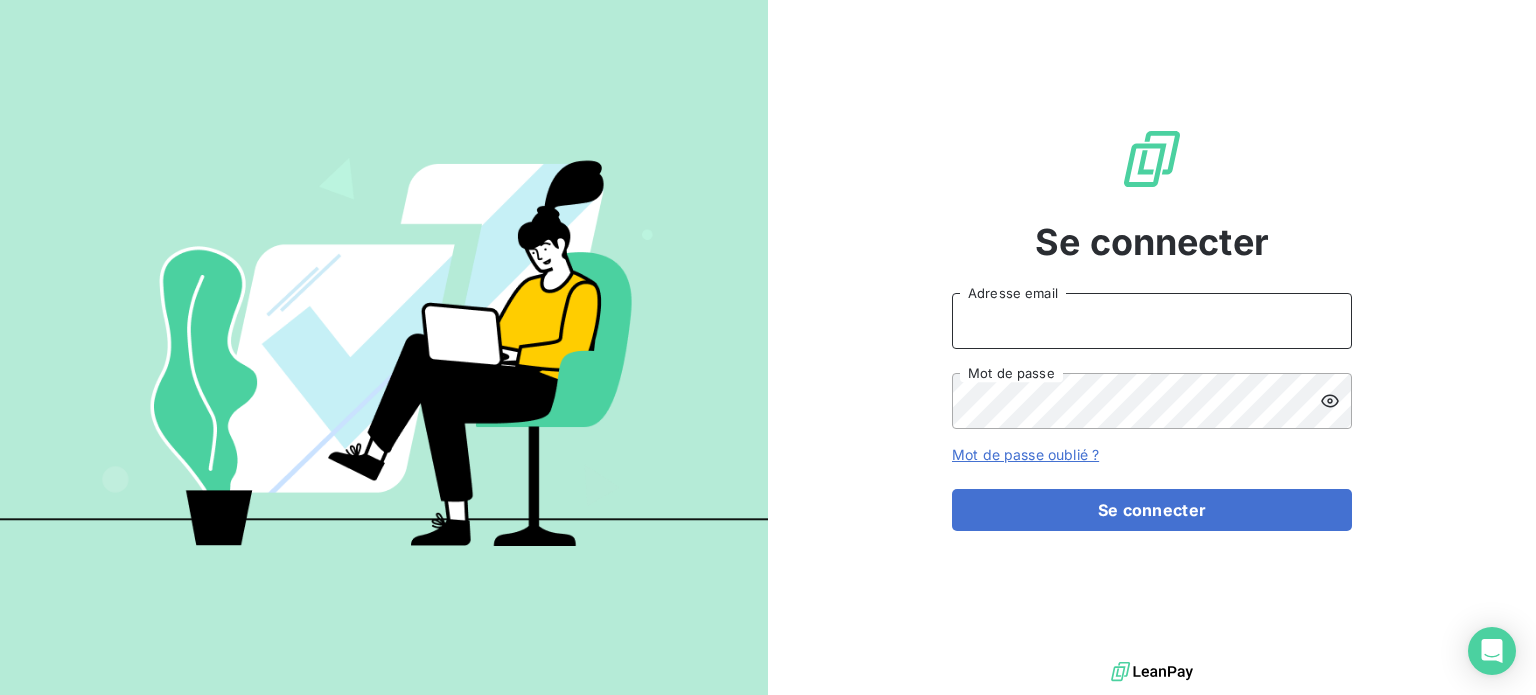 type on "[EMAIL_ADDRESS][DOMAIN_NAME]" 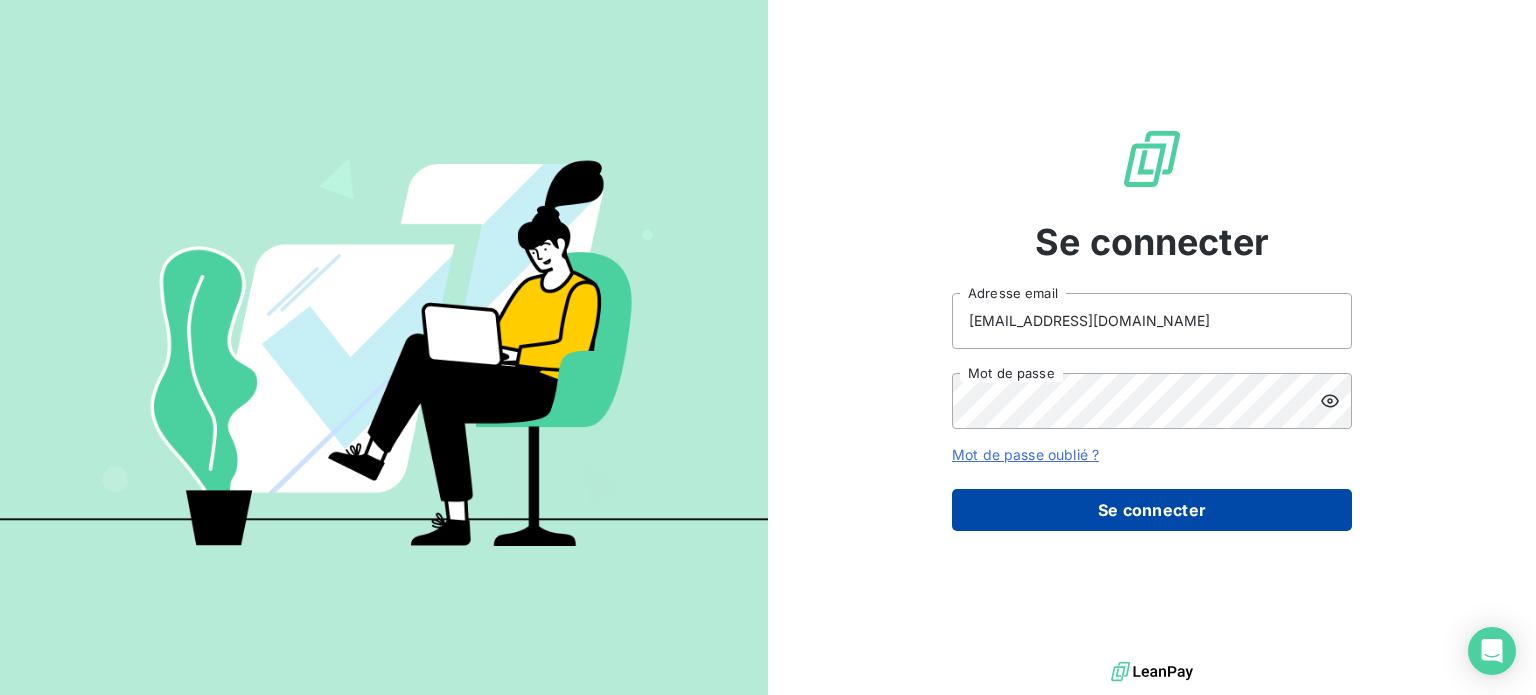 drag, startPoint x: 1196, startPoint y: 499, endPoint x: 1182, endPoint y: 509, distance: 17.20465 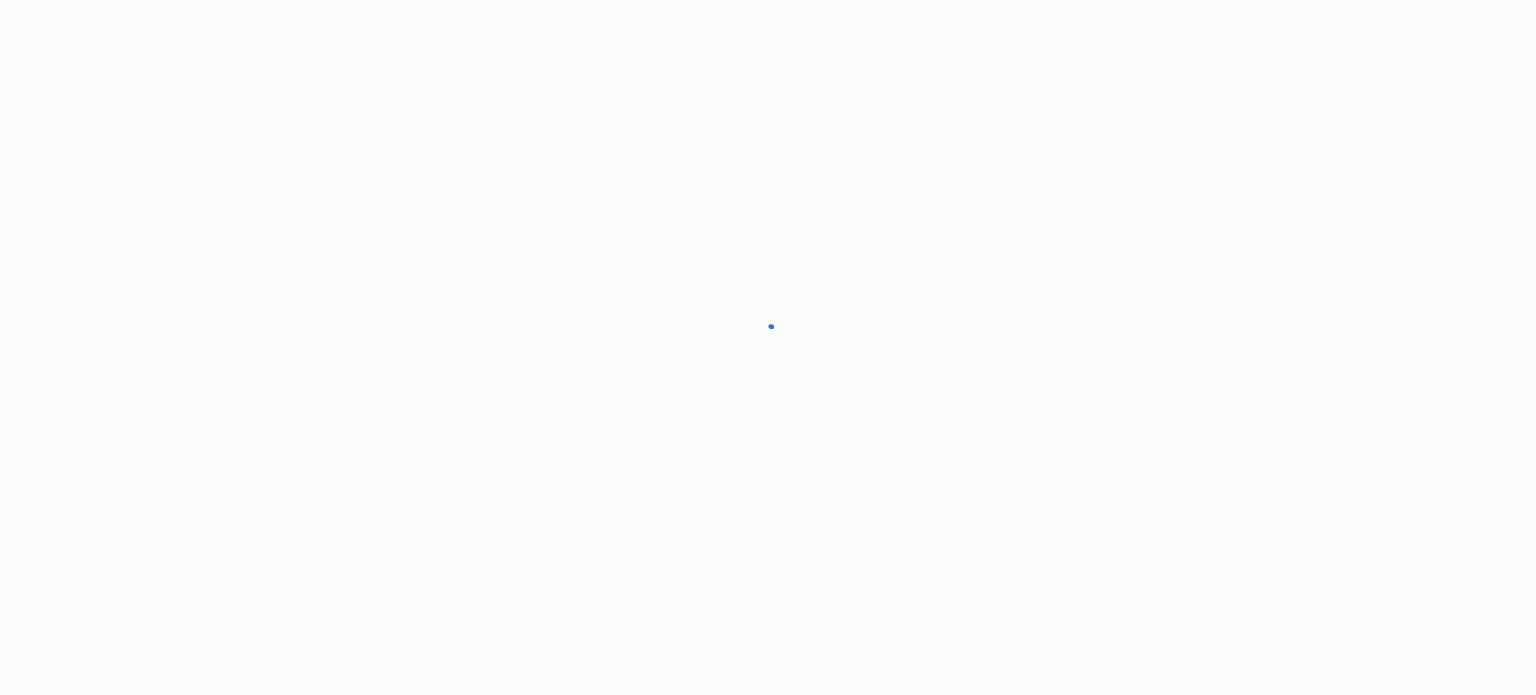scroll, scrollTop: 0, scrollLeft: 0, axis: both 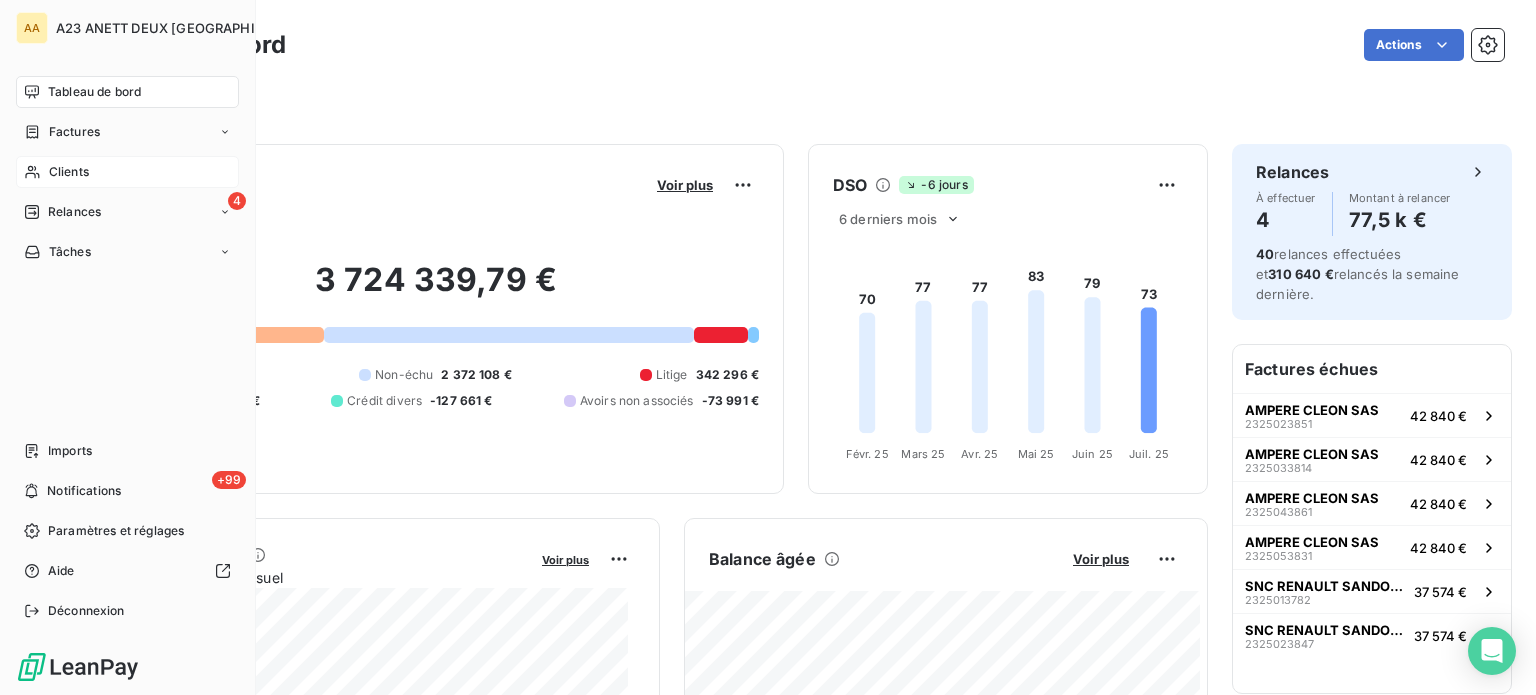 click on "Clients" at bounding box center (69, 172) 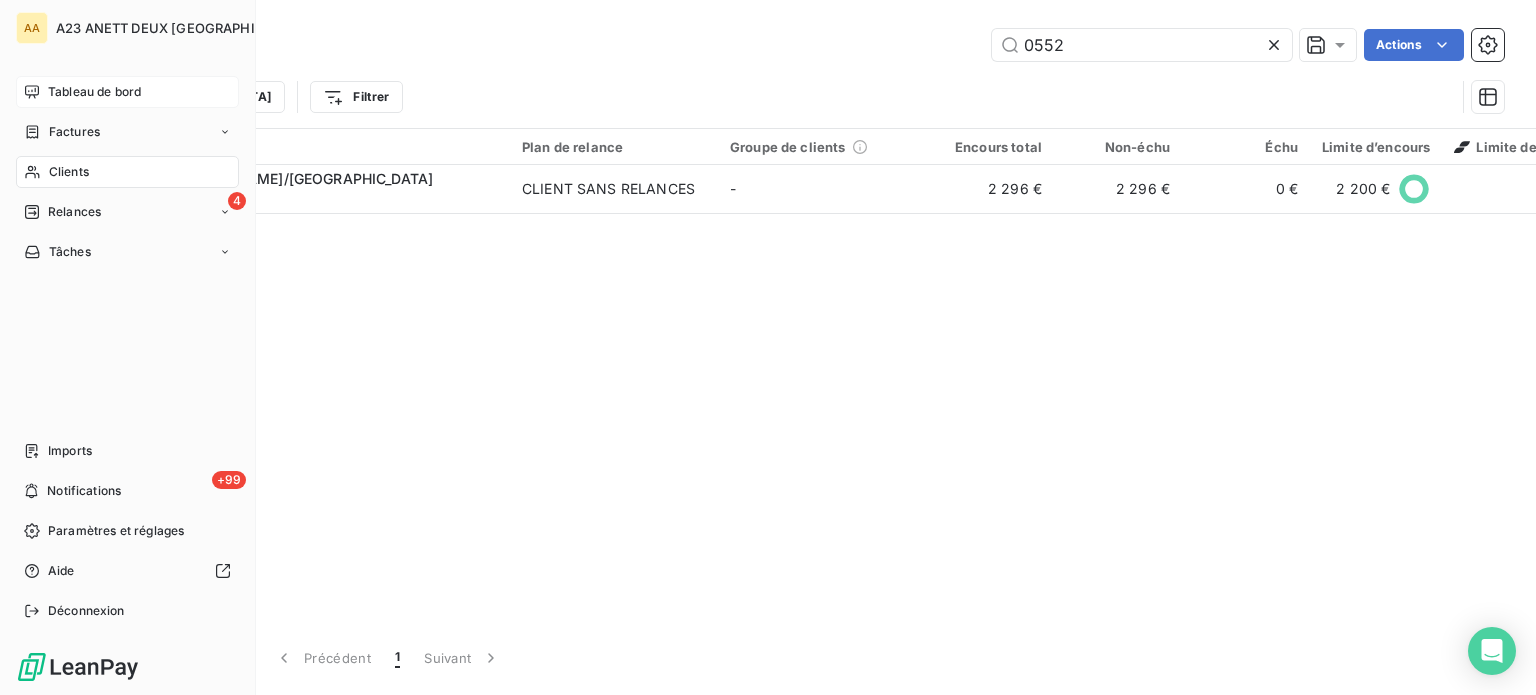 type on "0552" 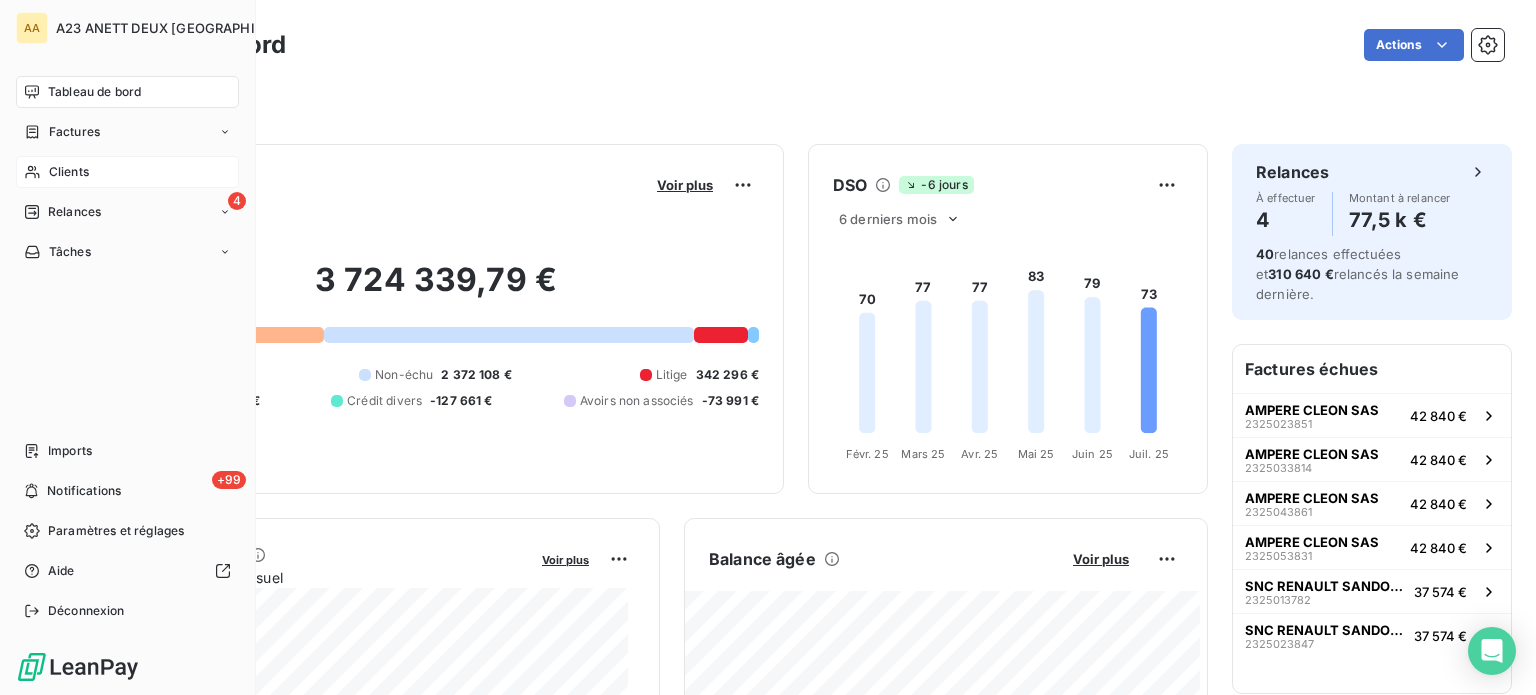 click on "Clients" at bounding box center [69, 172] 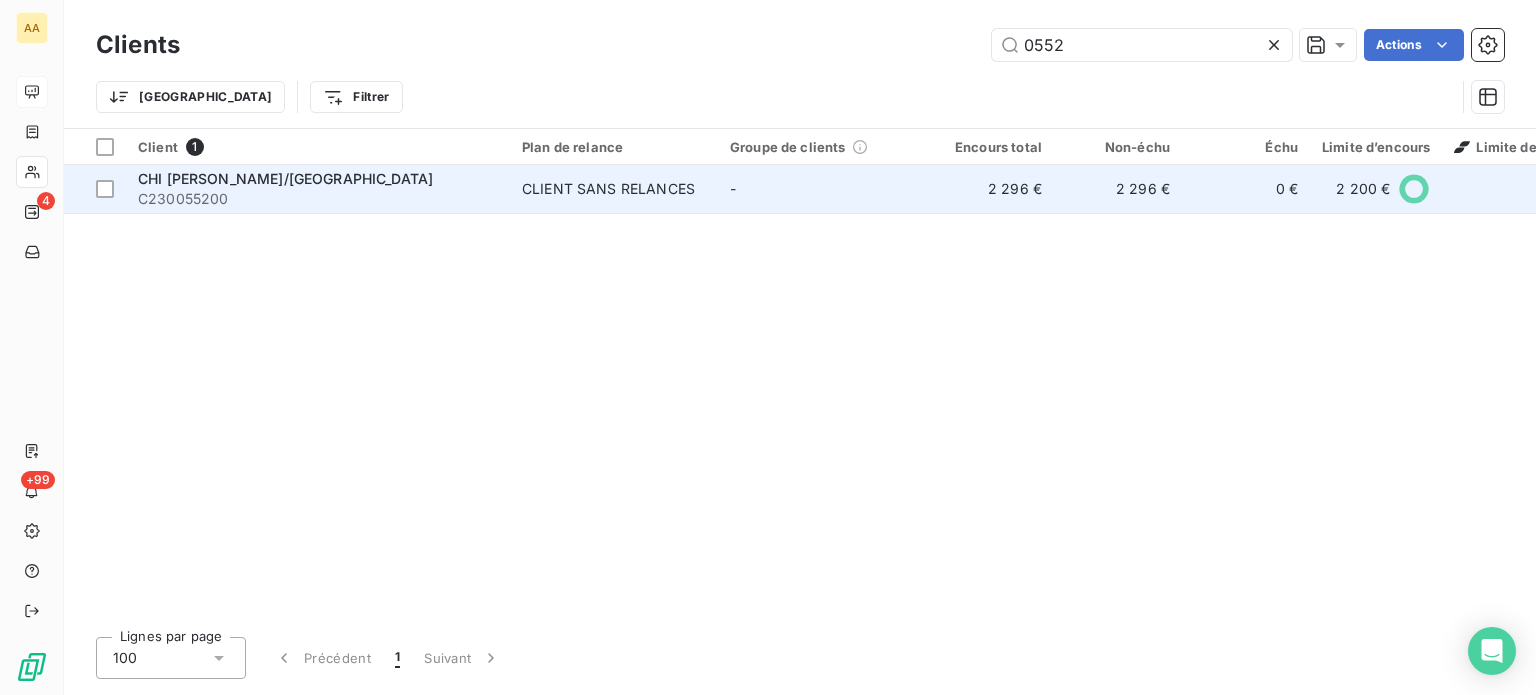 click on "CHI [PERSON_NAME]/[GEOGRAPHIC_DATA]" at bounding box center [285, 178] 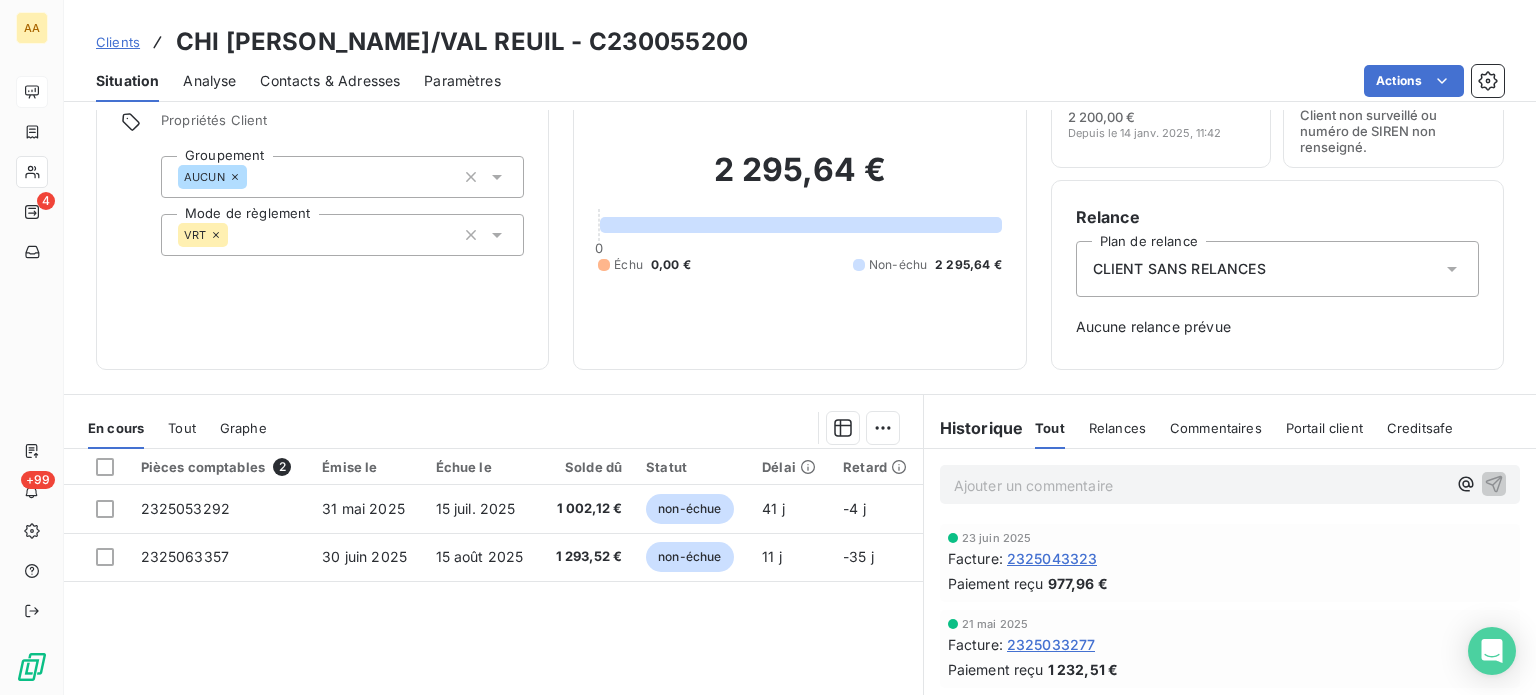 scroll, scrollTop: 0, scrollLeft: 0, axis: both 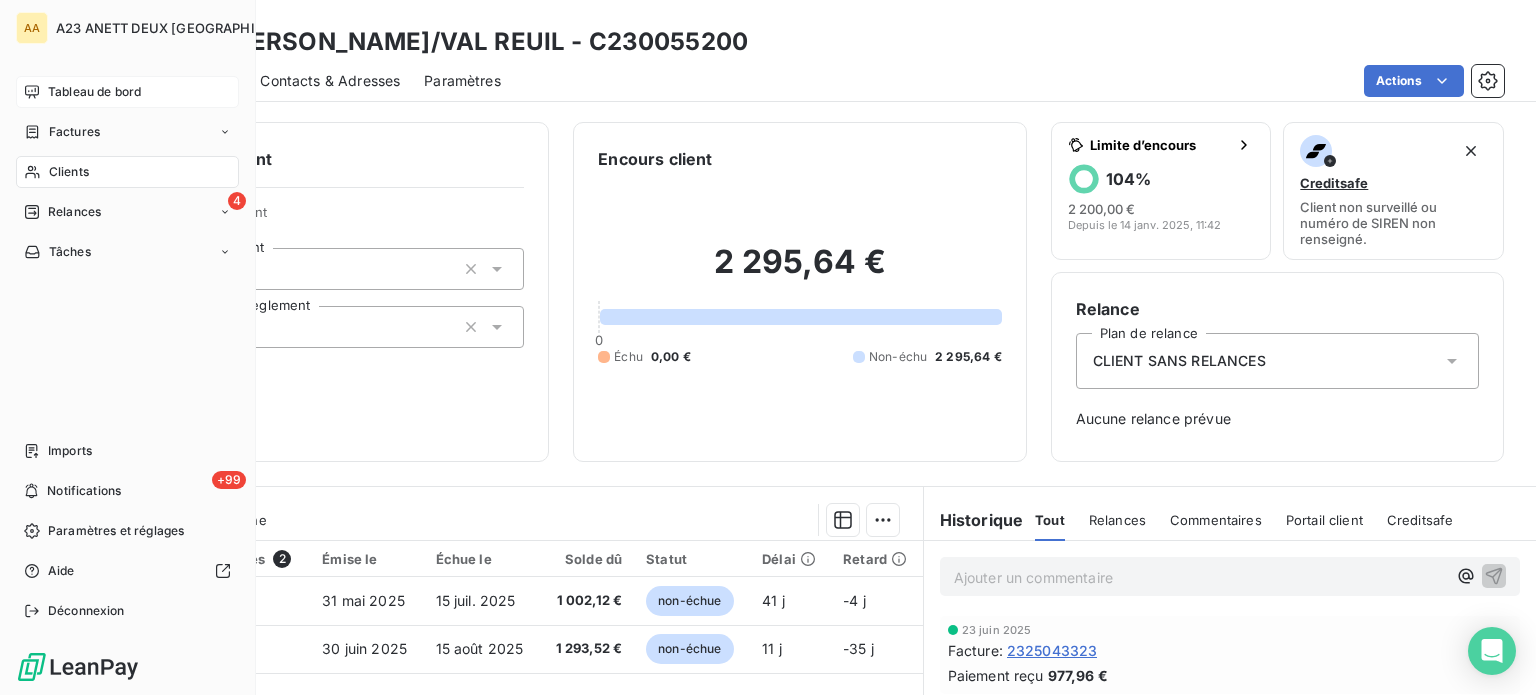 click on "Clients" at bounding box center [69, 172] 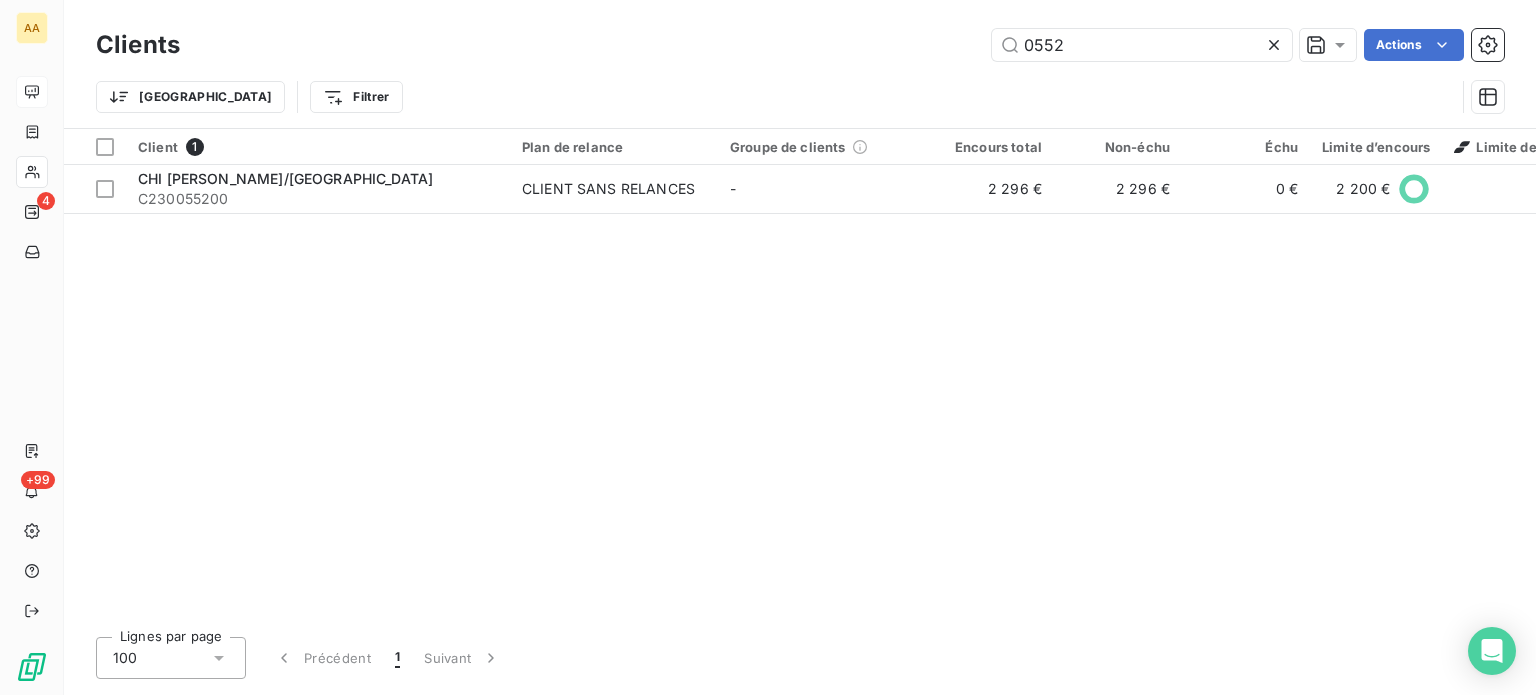 drag, startPoint x: 1068, startPoint y: 50, endPoint x: 921, endPoint y: 54, distance: 147.05441 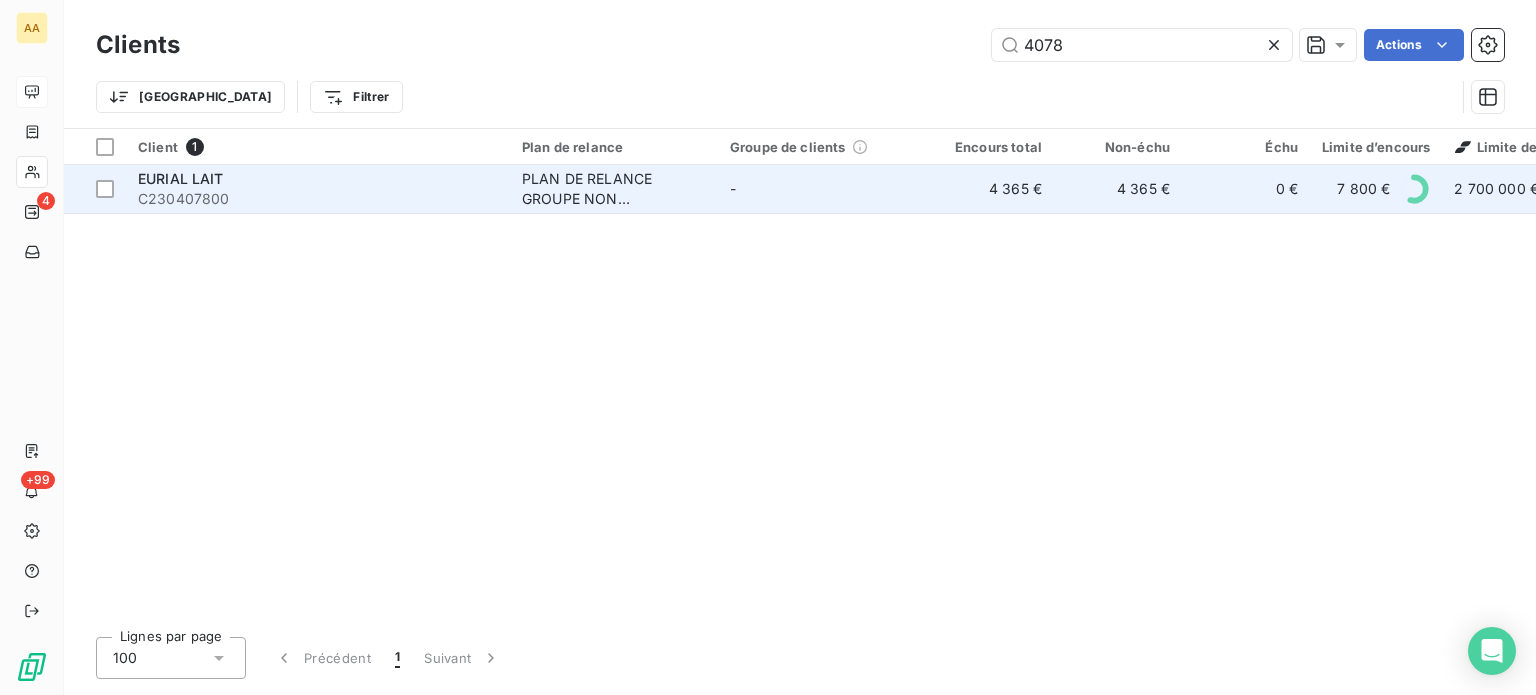 type on "4078" 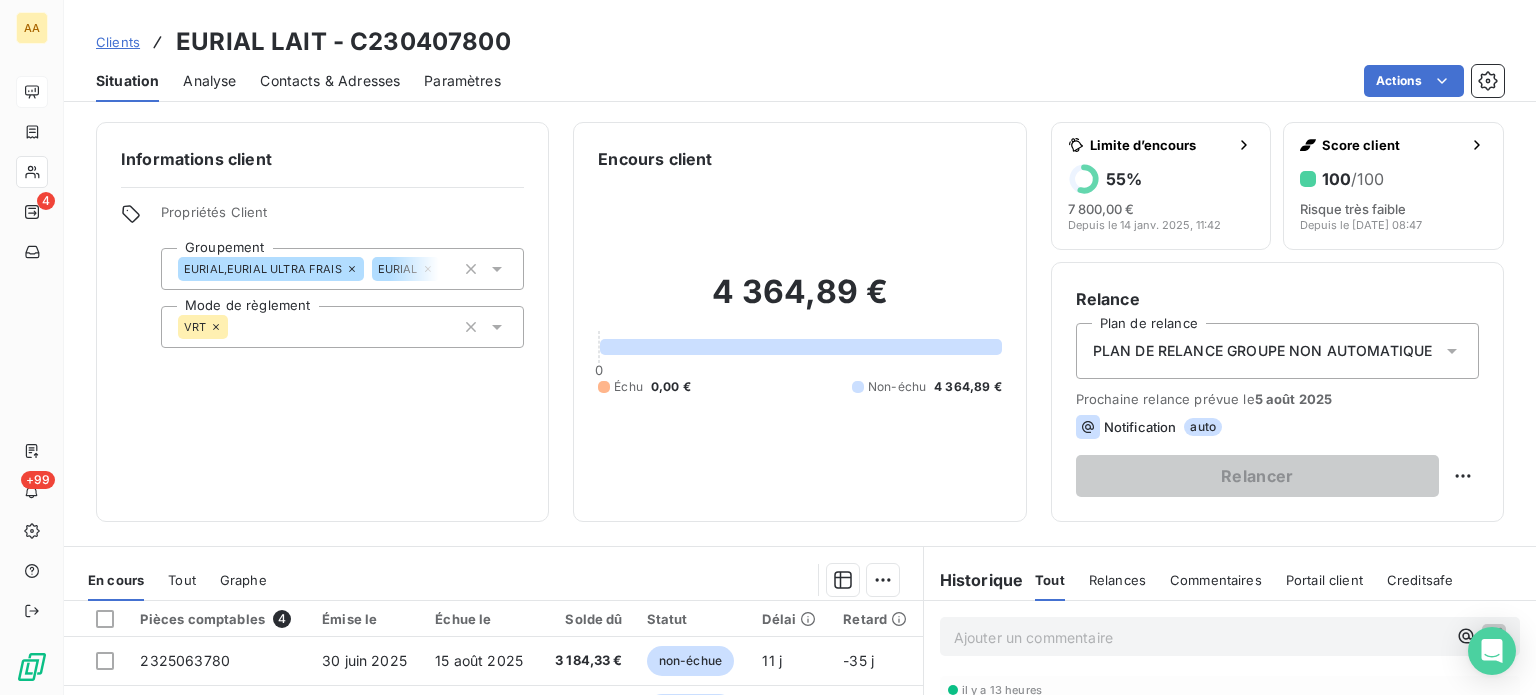 scroll, scrollTop: 200, scrollLeft: 0, axis: vertical 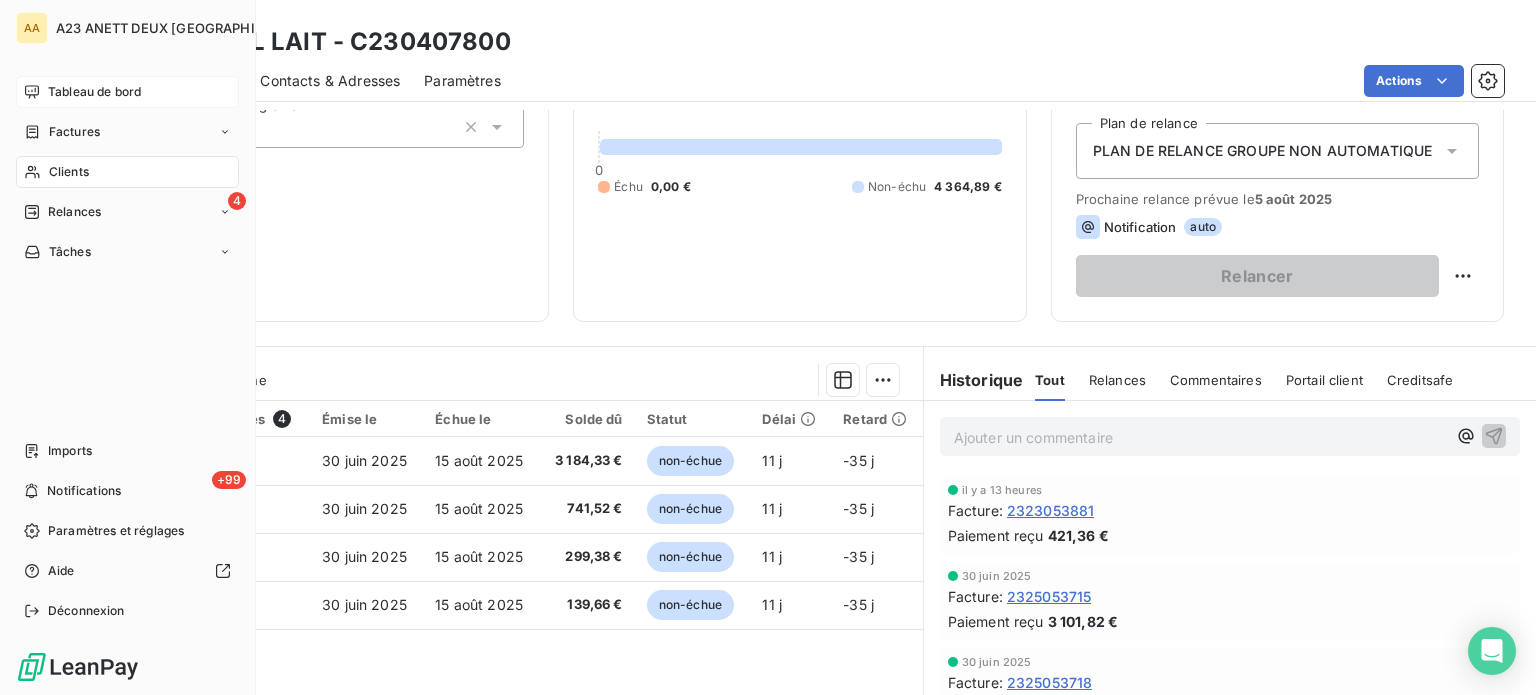click on "Clients" at bounding box center [69, 172] 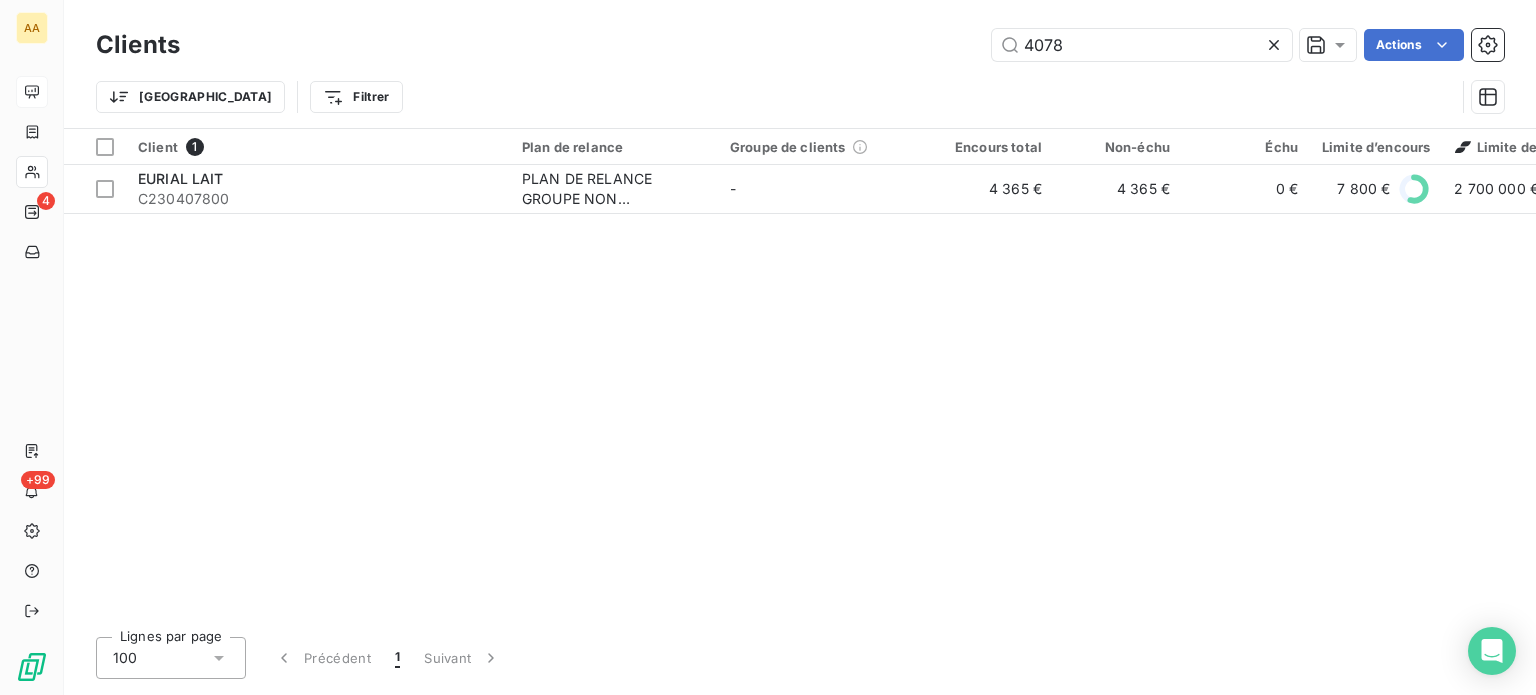 drag, startPoint x: 1111, startPoint y: 45, endPoint x: 792, endPoint y: 41, distance: 319.0251 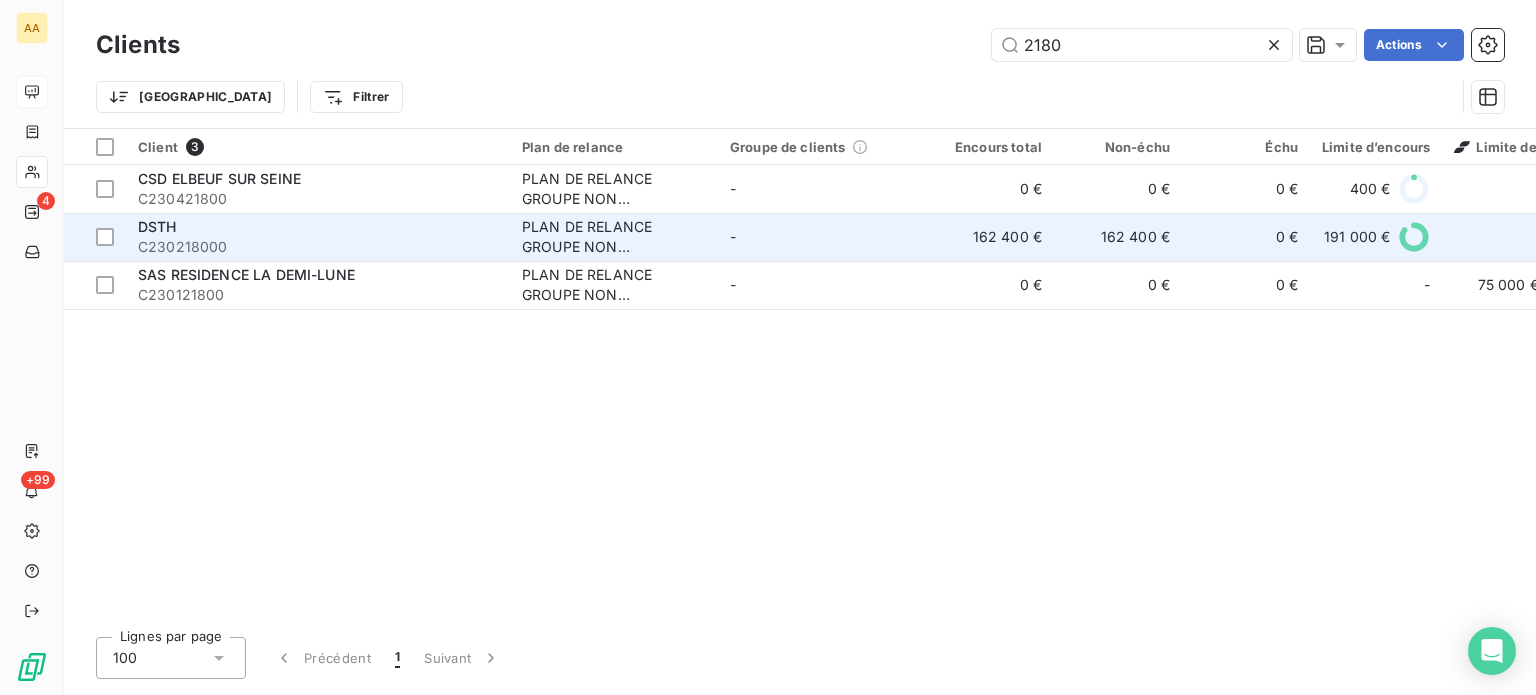 type on "2180" 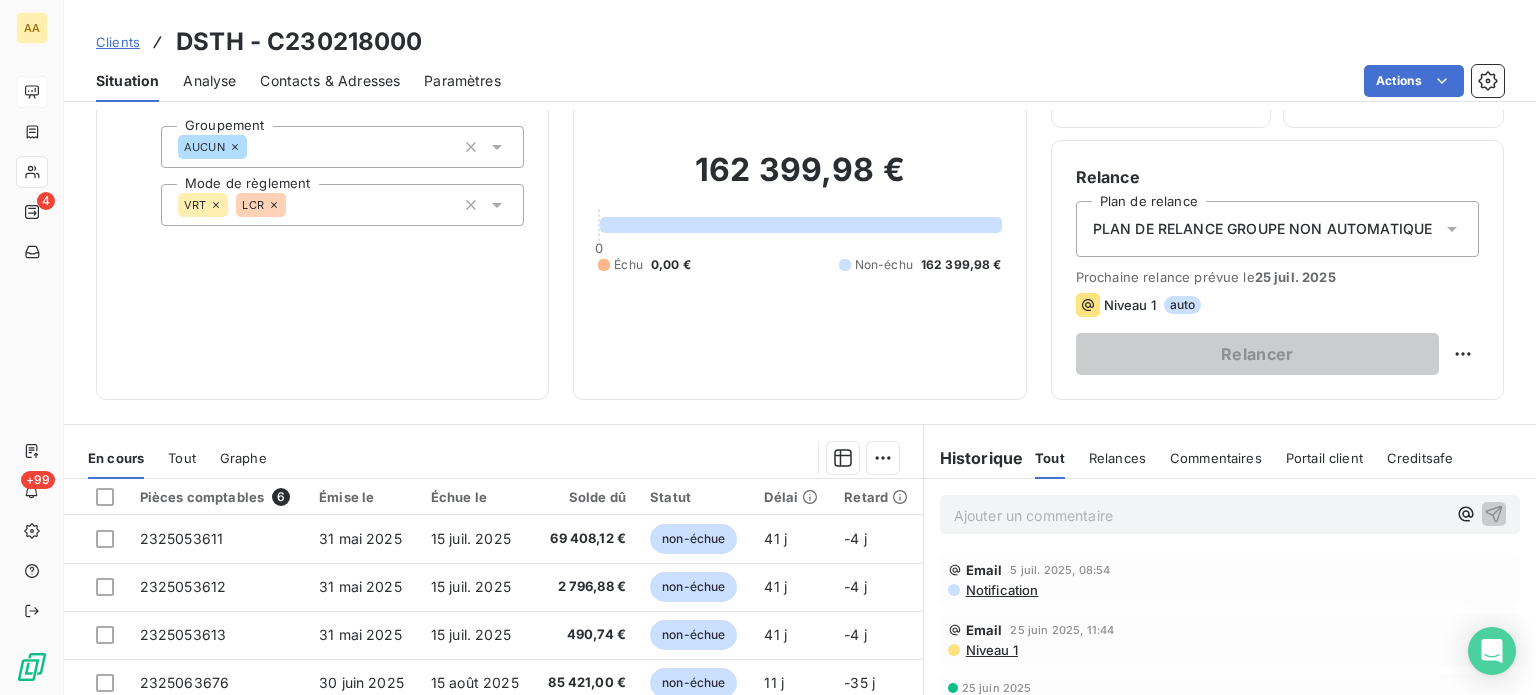 scroll, scrollTop: 50, scrollLeft: 0, axis: vertical 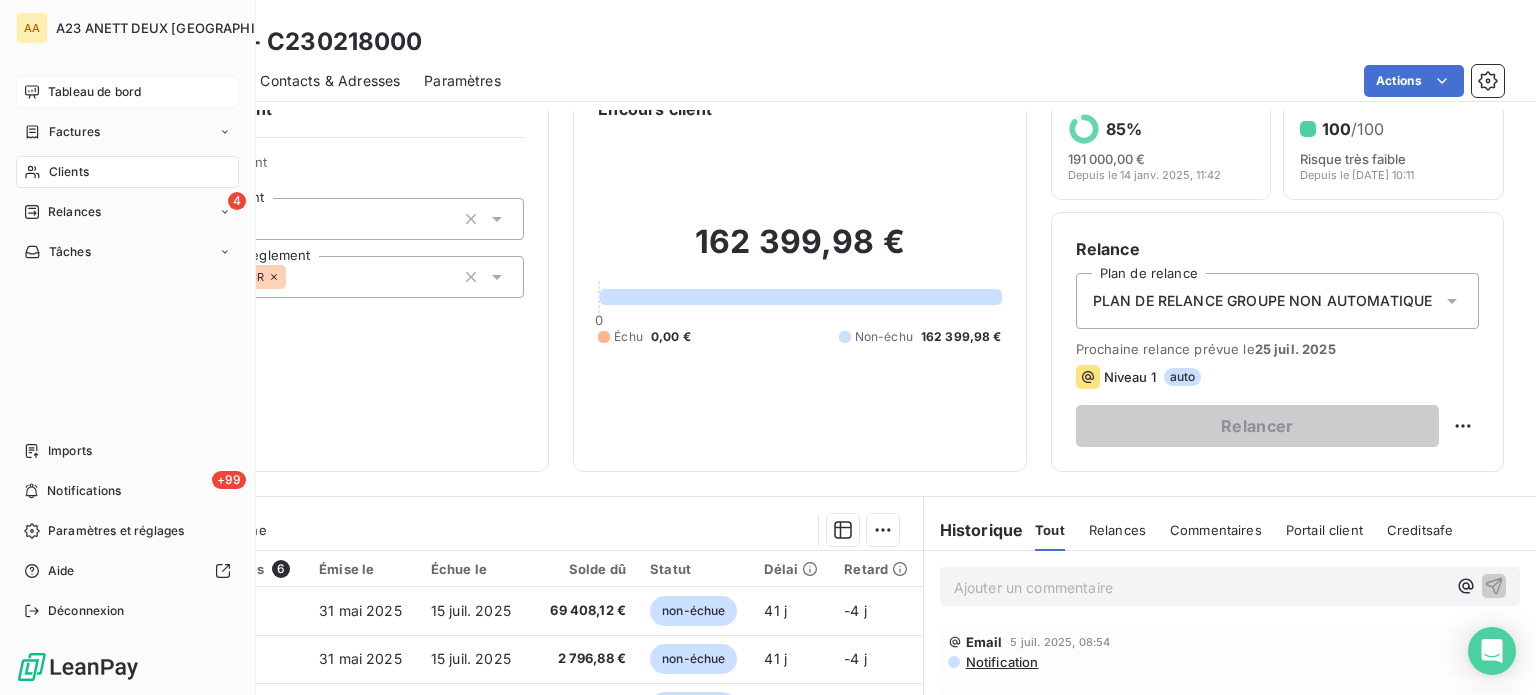 click on "Tableau de bord" at bounding box center (94, 92) 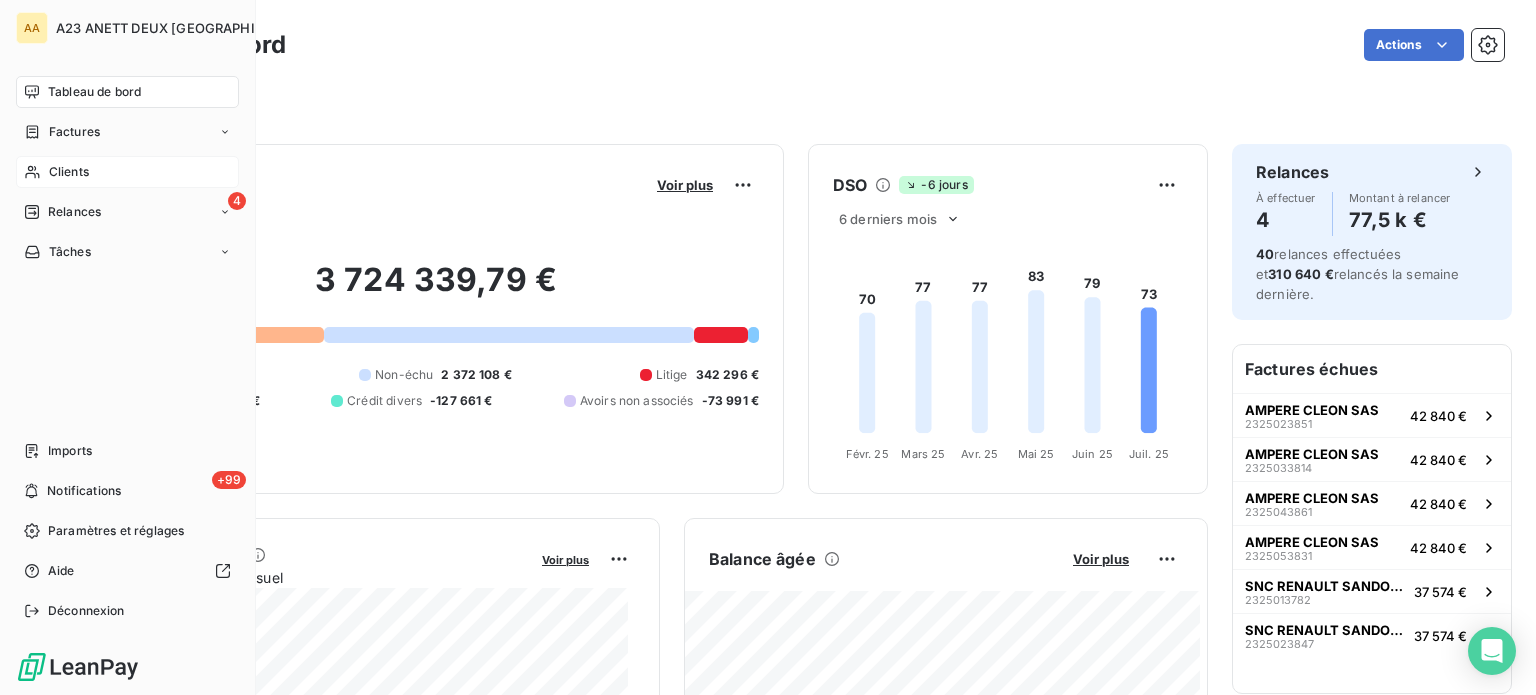 click on "Tableau de bord" at bounding box center (94, 92) 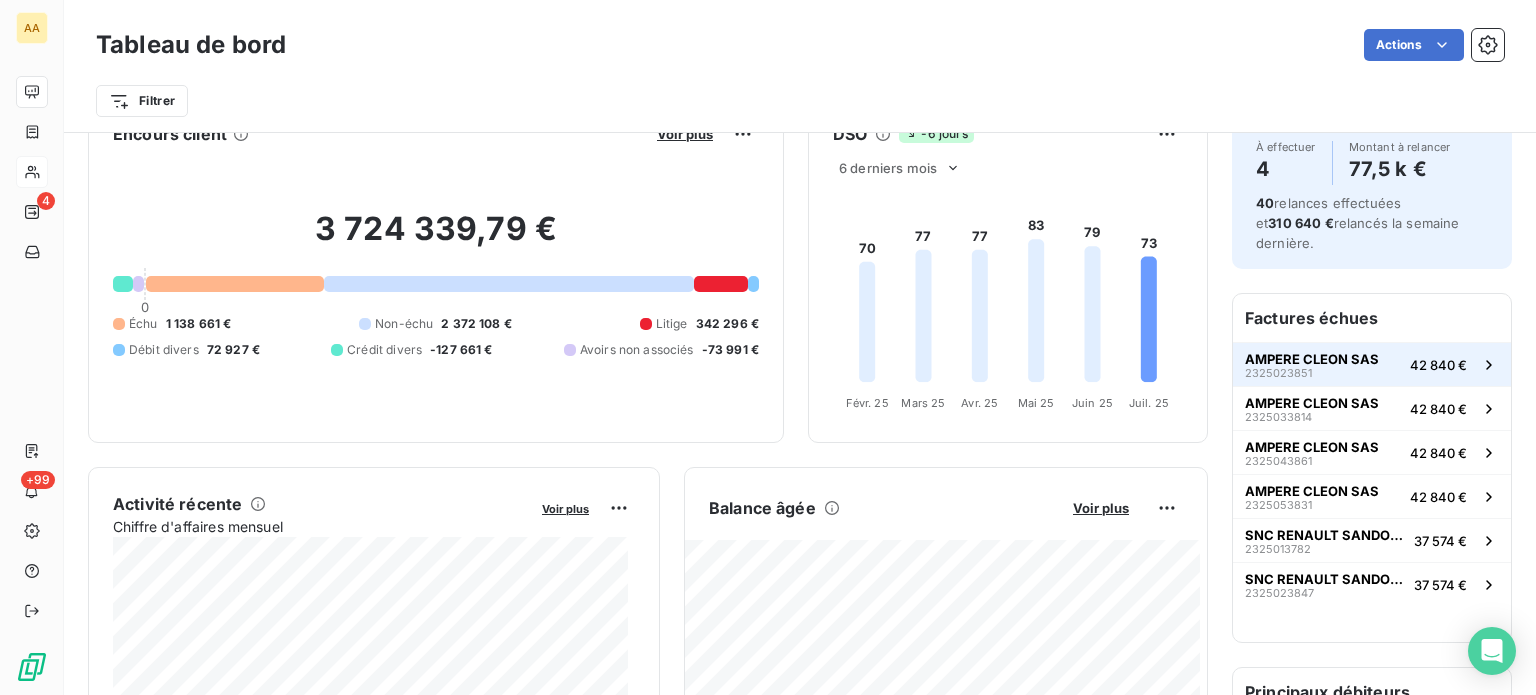 scroll, scrollTop: 0, scrollLeft: 0, axis: both 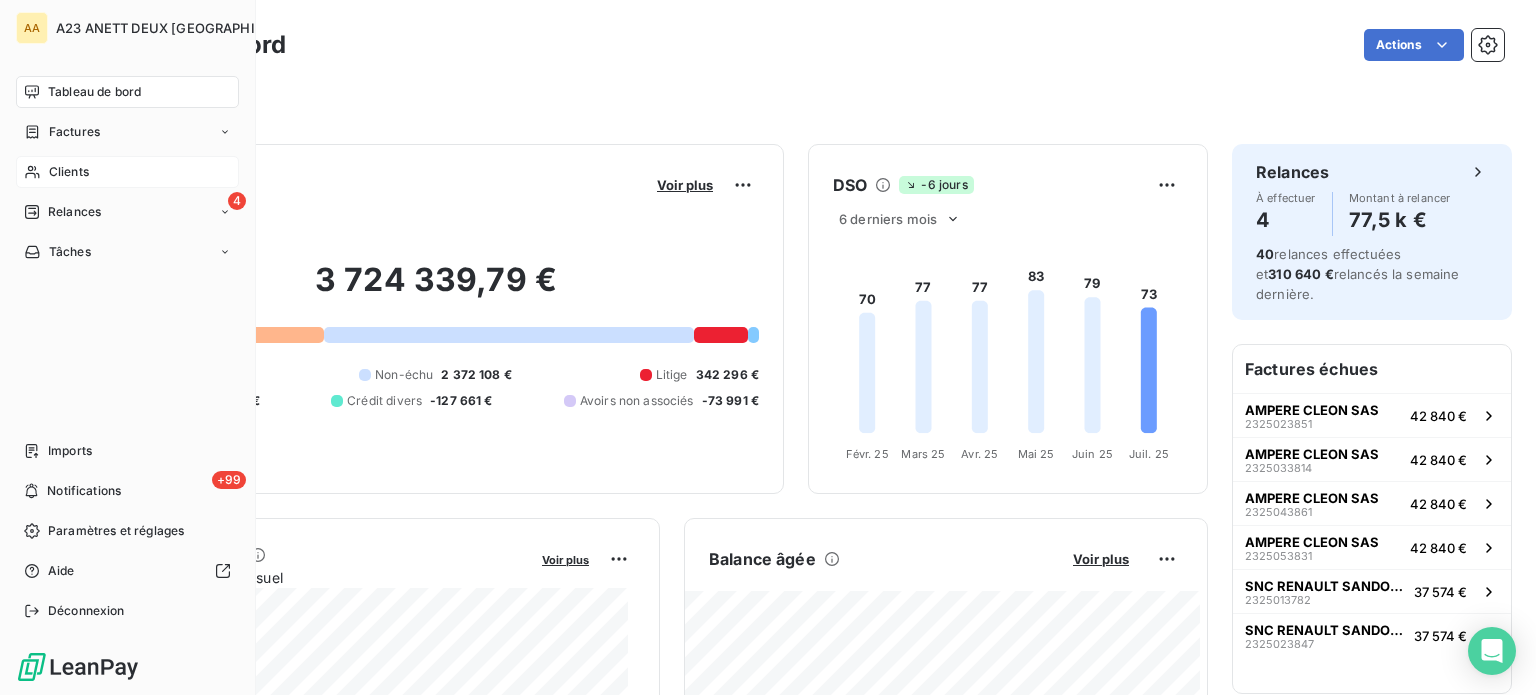 click on "Clients" at bounding box center [69, 172] 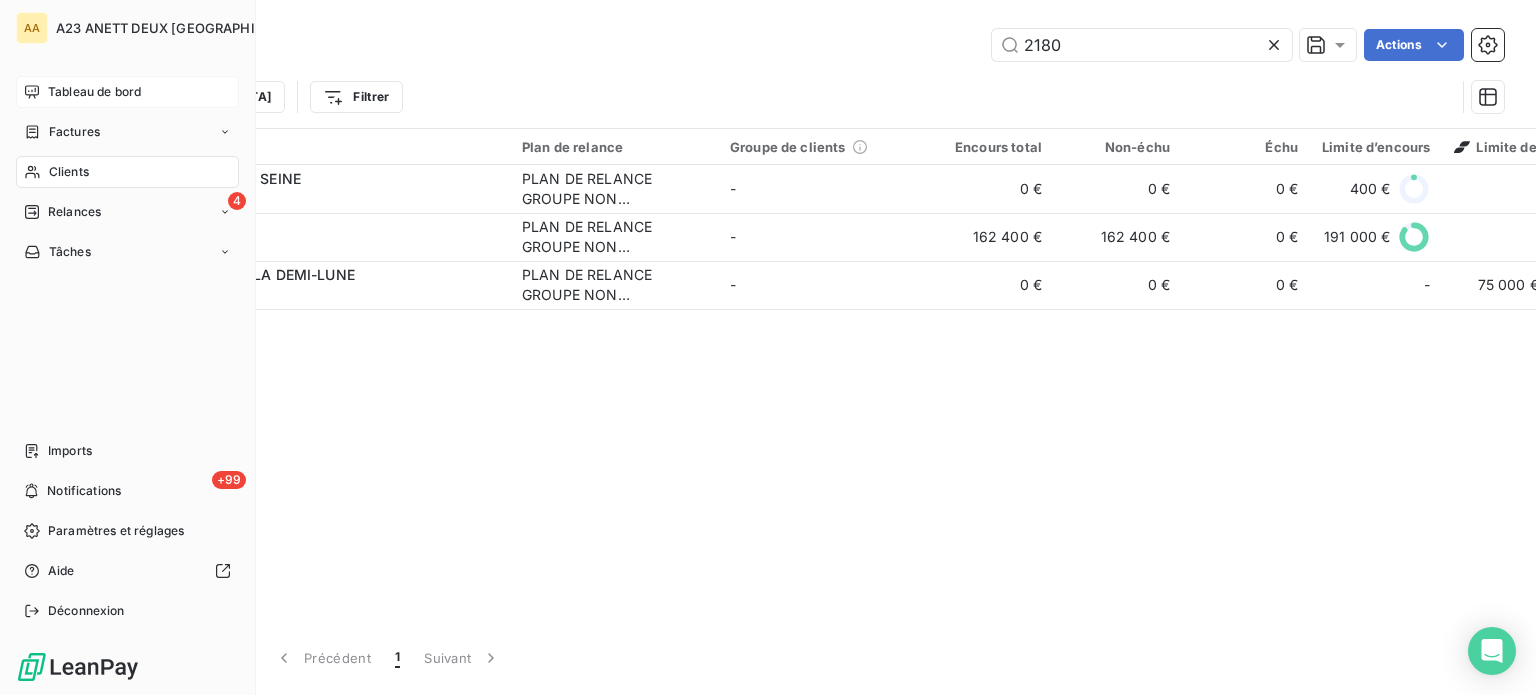 click on "Tableau de bord" at bounding box center (94, 92) 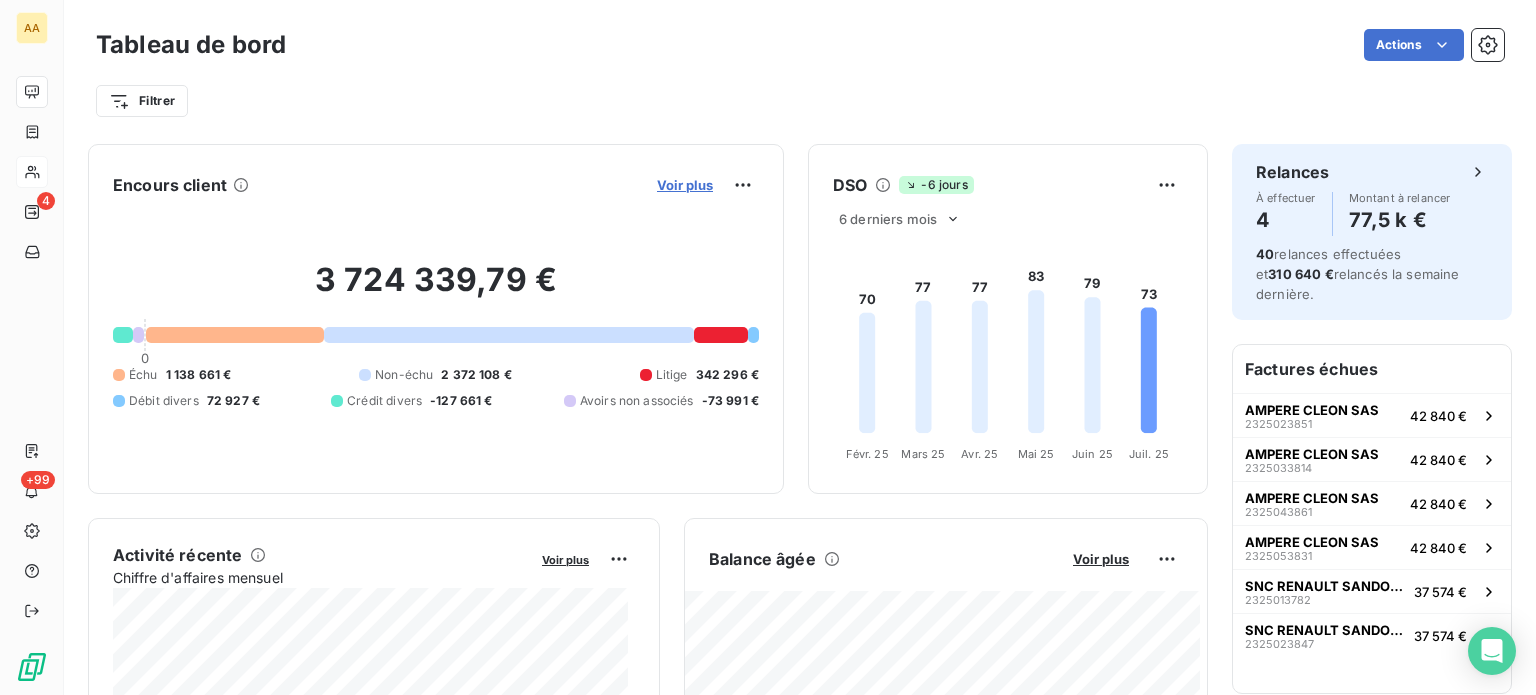 click on "Voir plus" at bounding box center [685, 185] 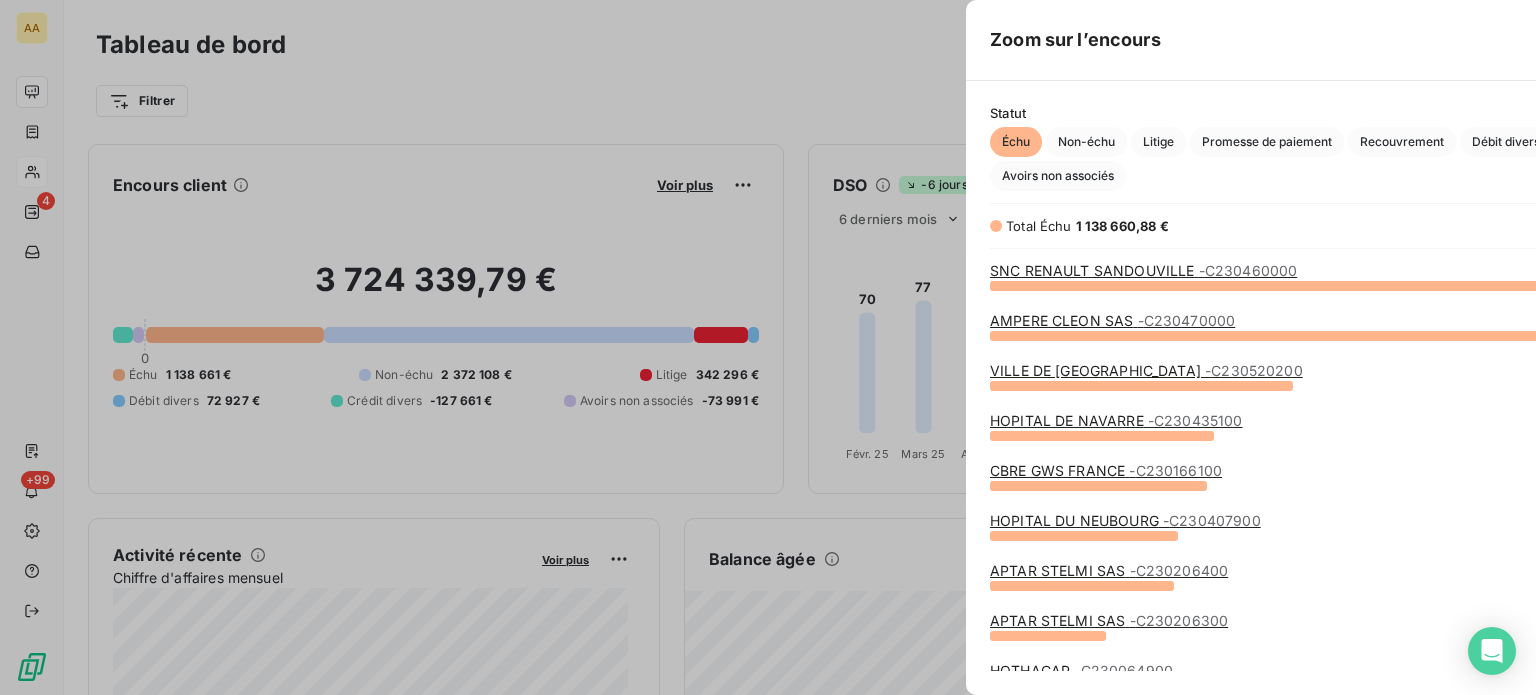 scroll, scrollTop: 16, scrollLeft: 16, axis: both 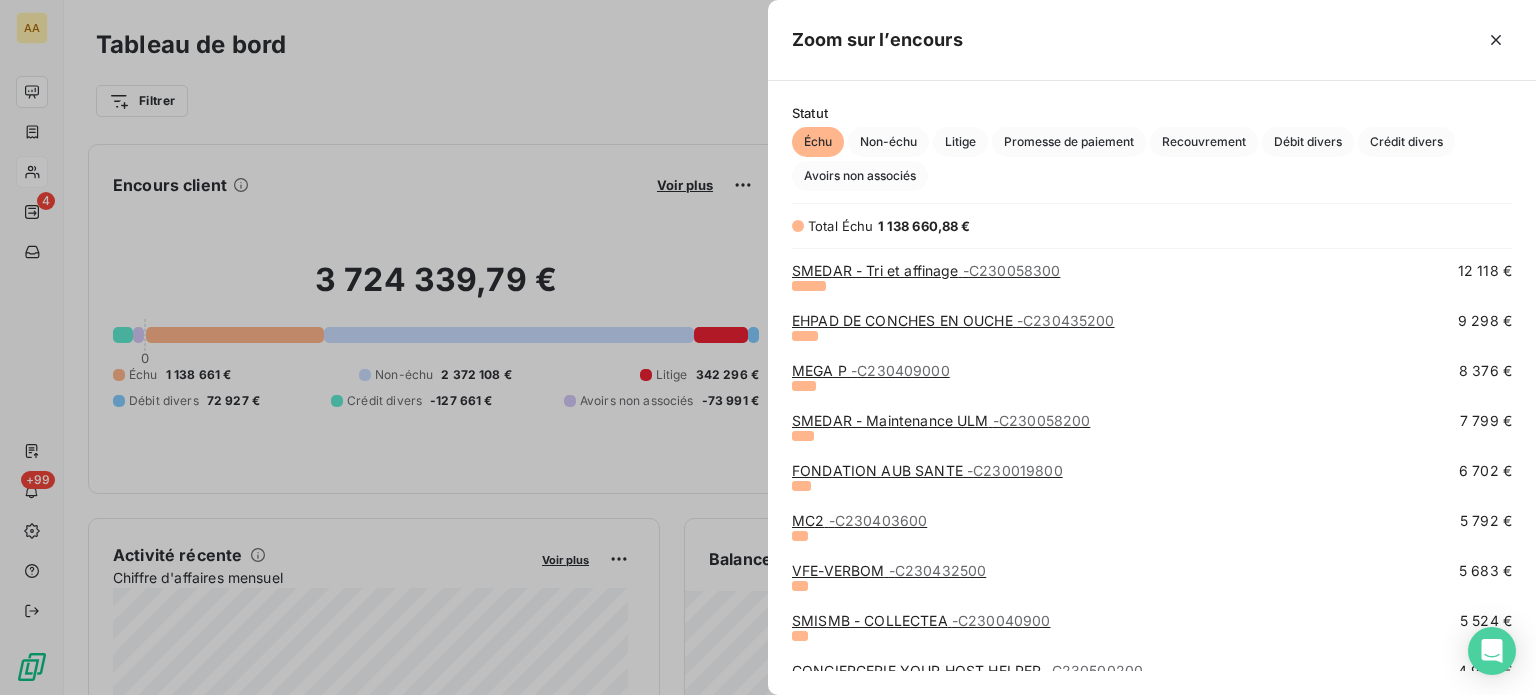 click on "EHPAD DE CONCHES EN OUCHE   -  C230435200 9 298 €" at bounding box center [1152, 326] 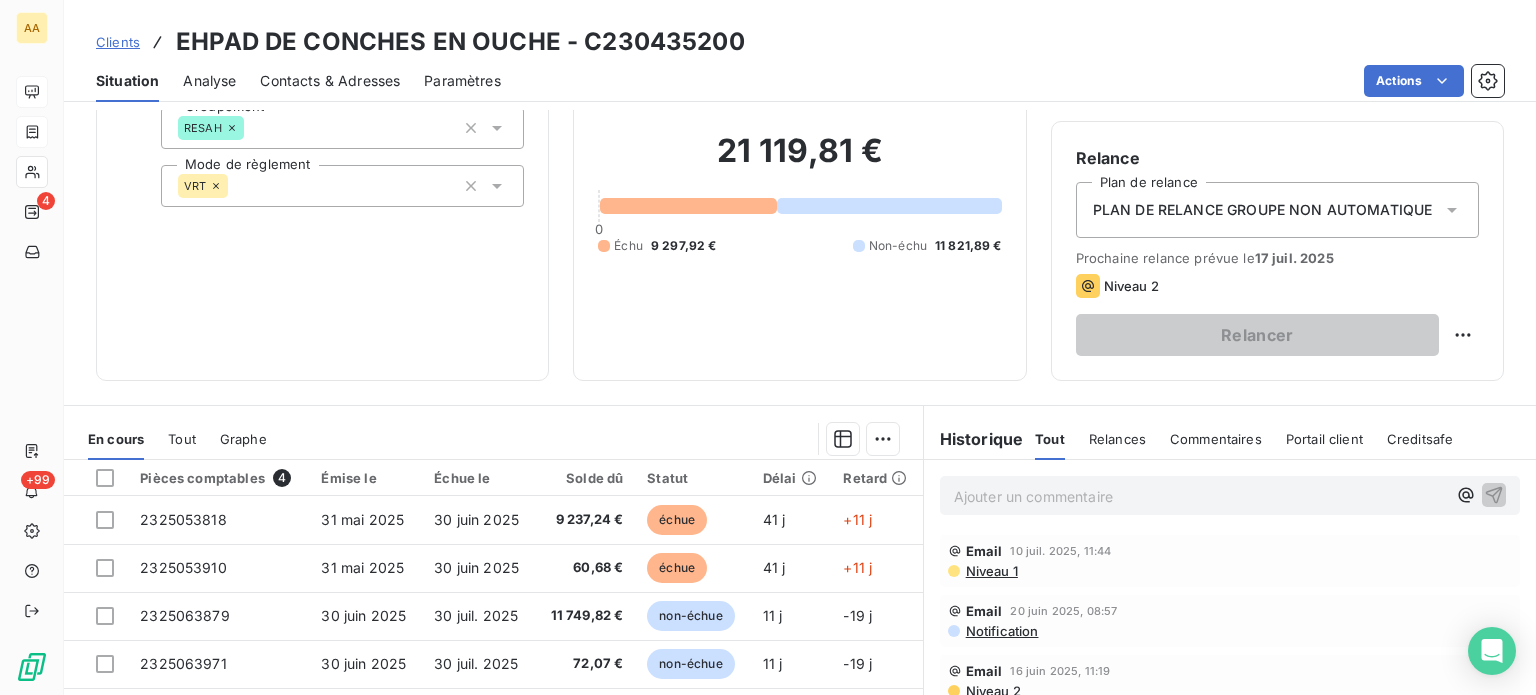 scroll, scrollTop: 0, scrollLeft: 0, axis: both 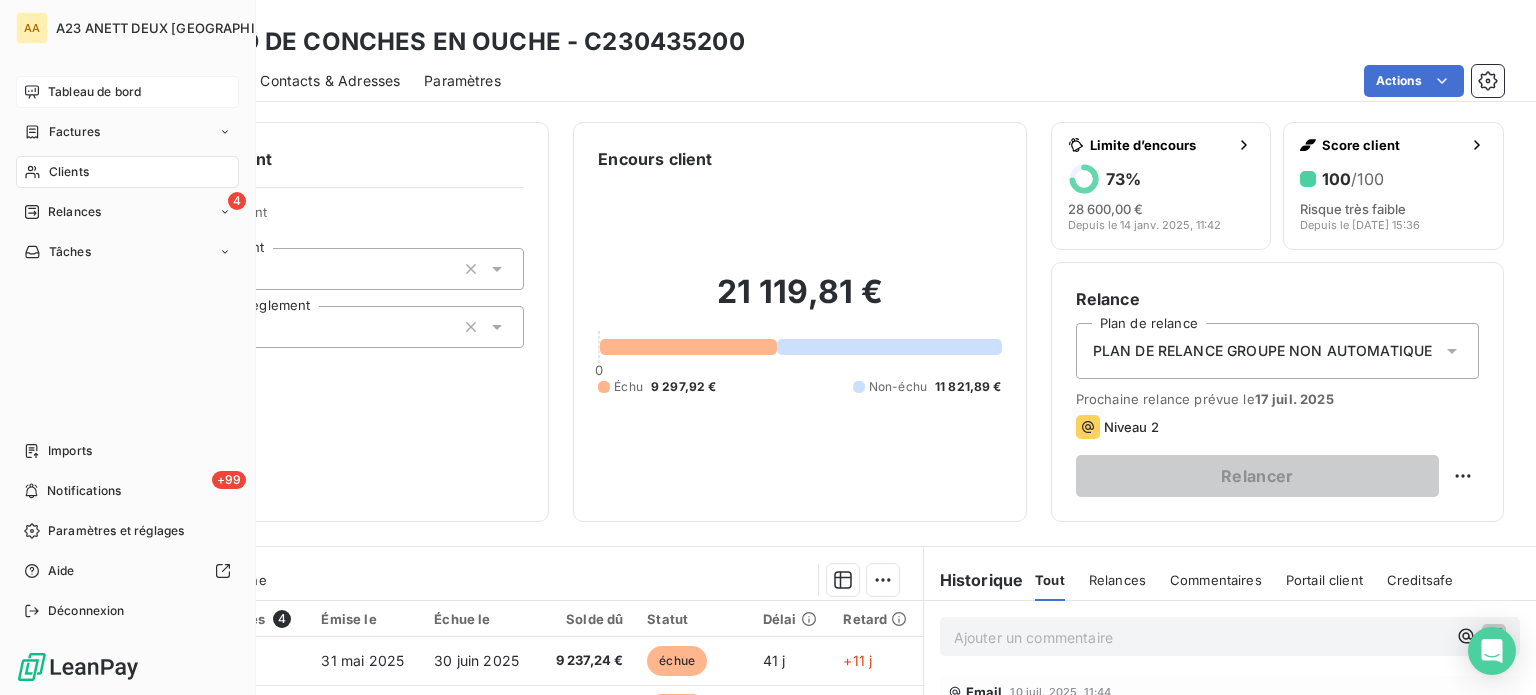 click on "Tableau de bord" at bounding box center (94, 92) 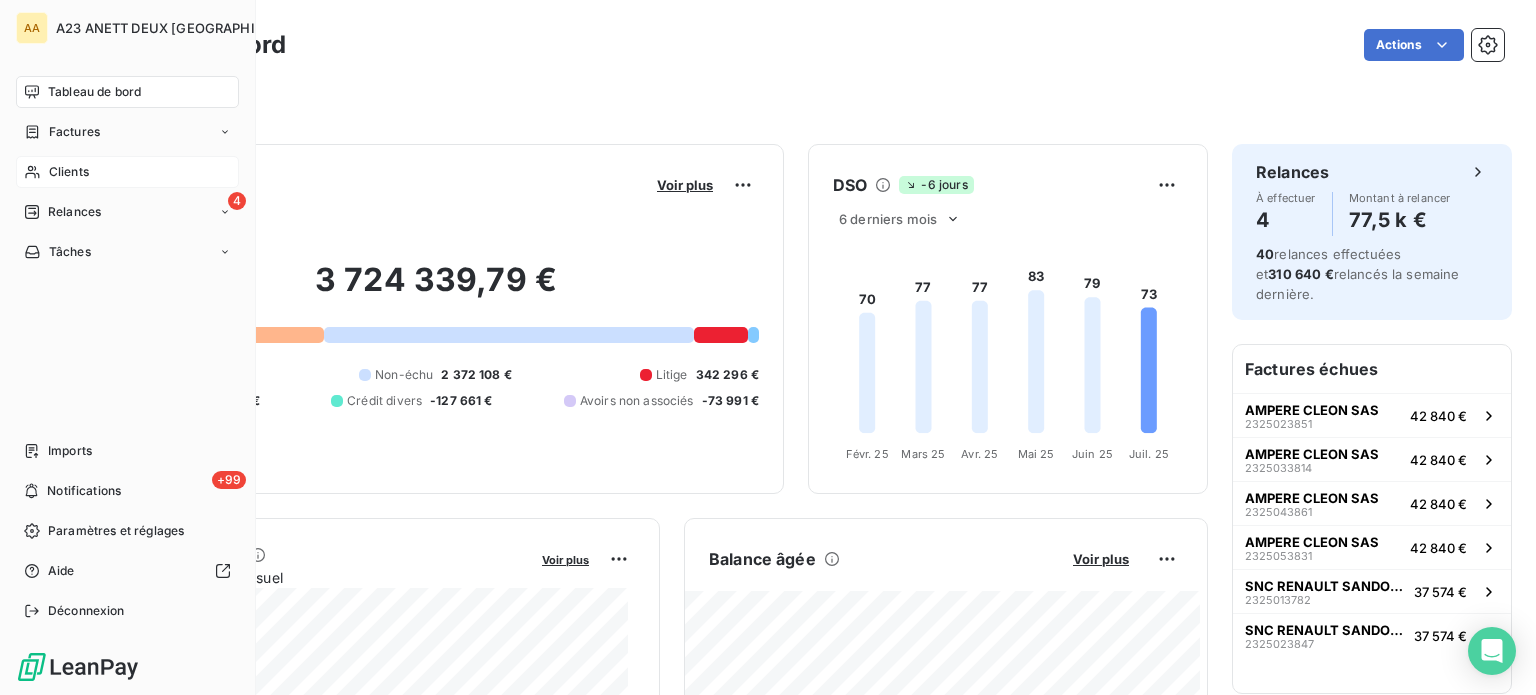 click on "Clients" at bounding box center [127, 172] 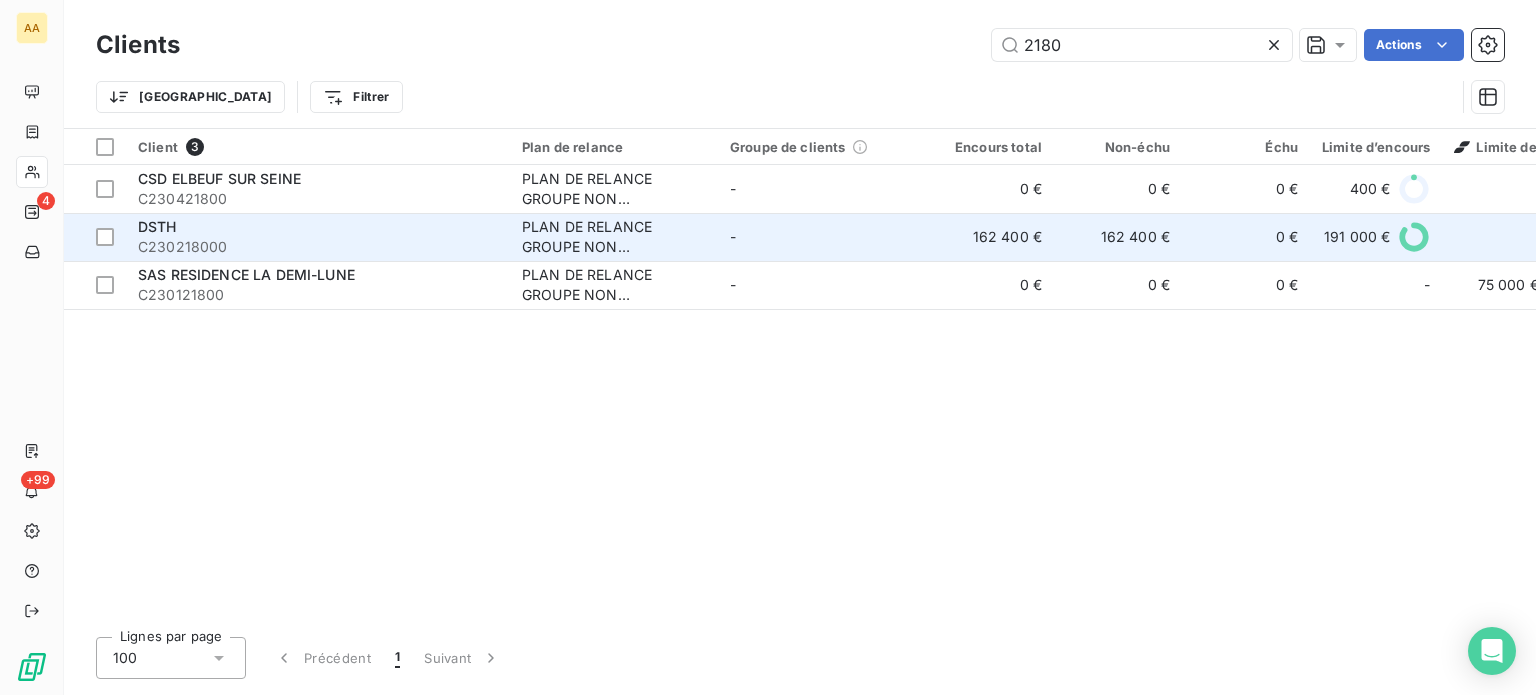 click on "DSTH" at bounding box center [318, 227] 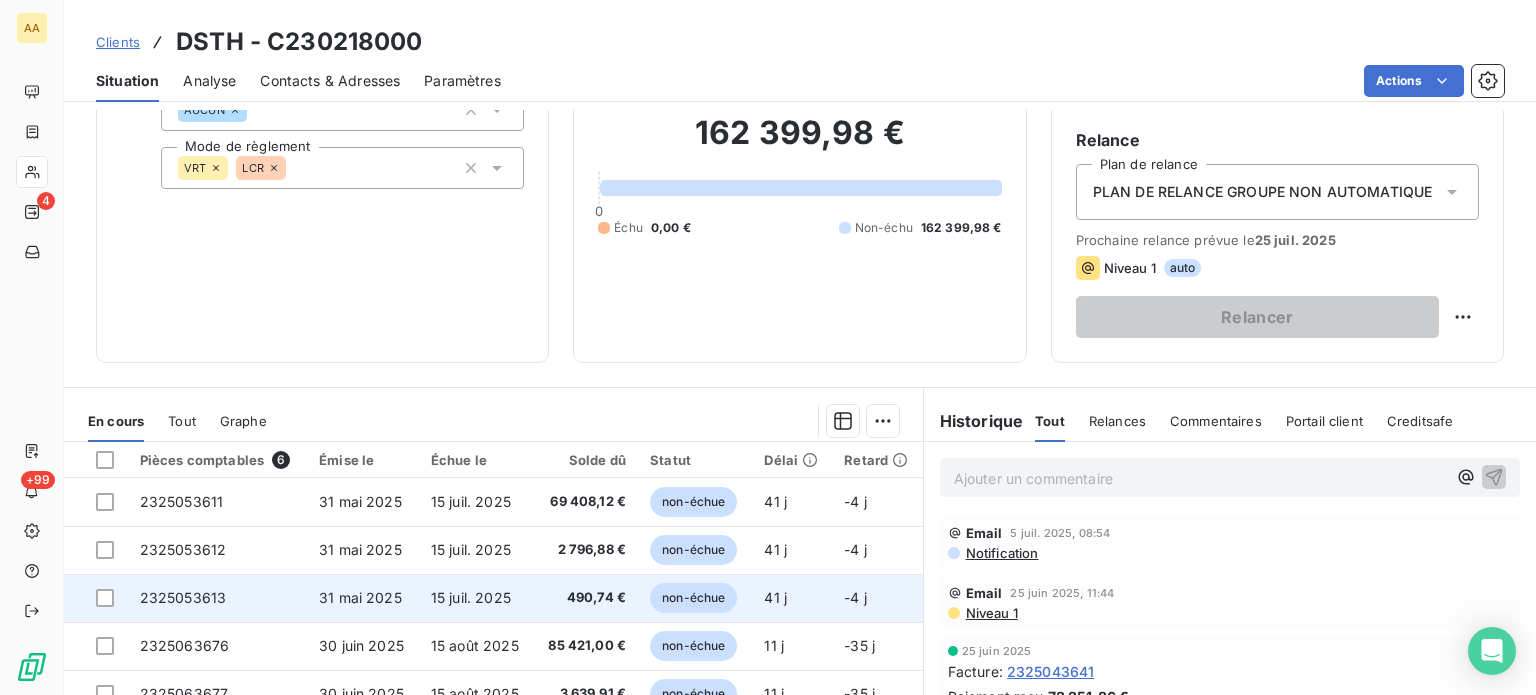 scroll, scrollTop: 150, scrollLeft: 0, axis: vertical 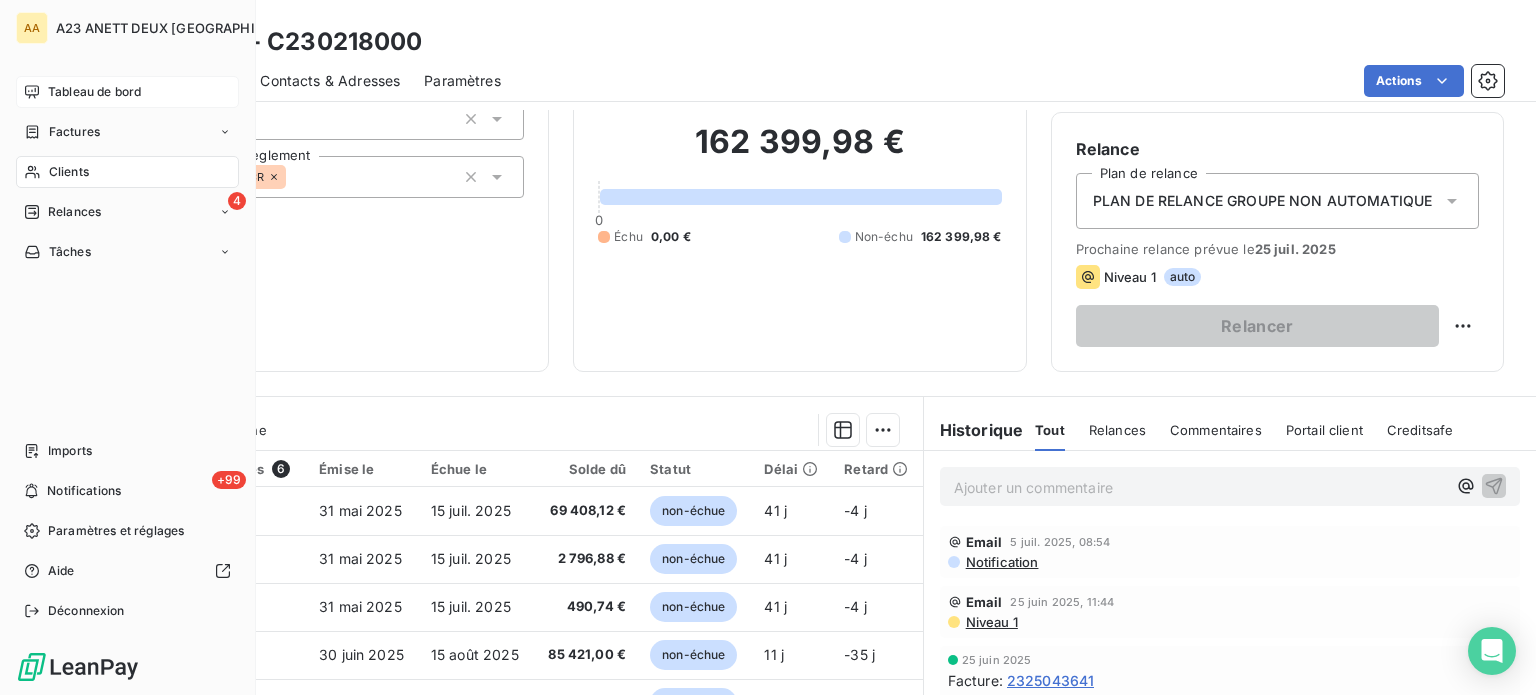 click on "Tableau de bord" at bounding box center [94, 92] 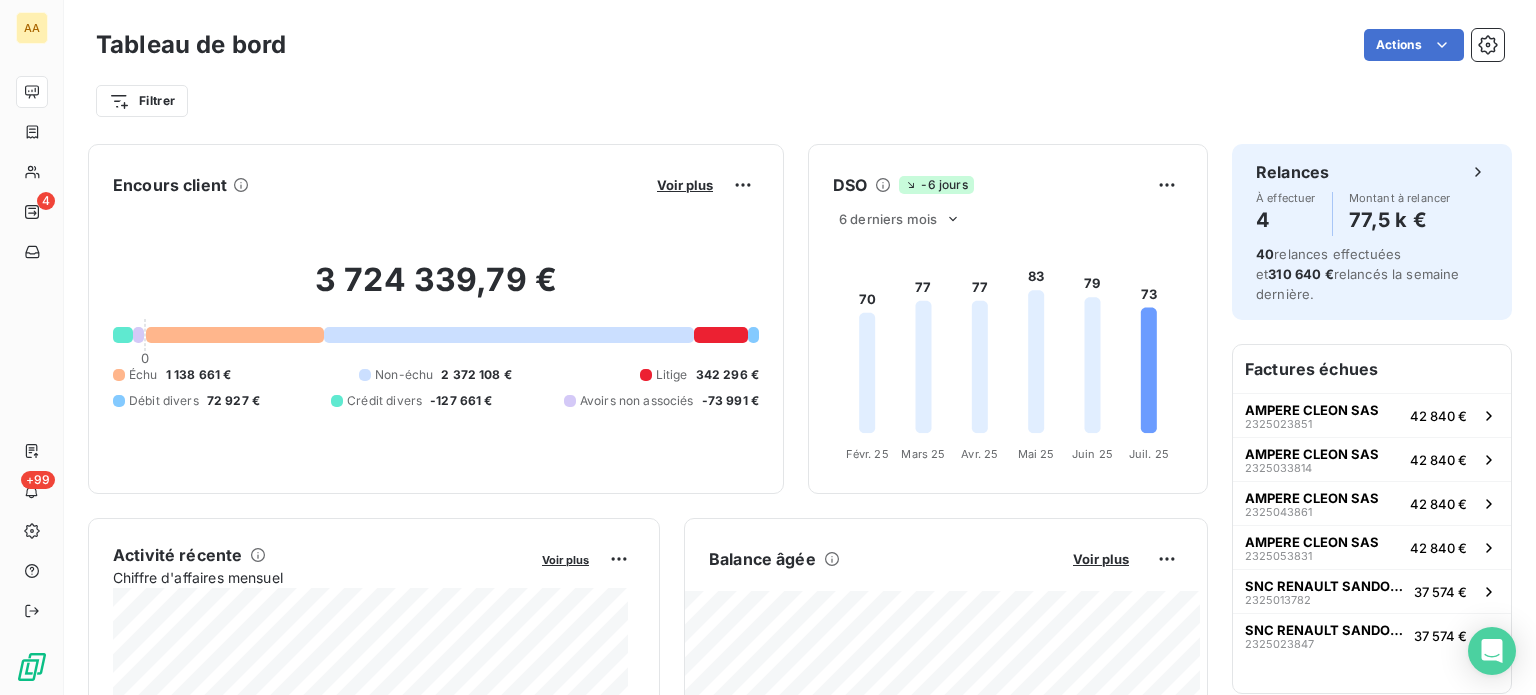 click on "Encours client   Voir plus 3 724 339,79 € 0 Échu 1 138 661 € Non-échu 2 372 108 €   Litige 342 296 € Débit divers 72 927 € Crédit divers -127 661 € Avoirs non associés -73 991 €" at bounding box center (436, 319) 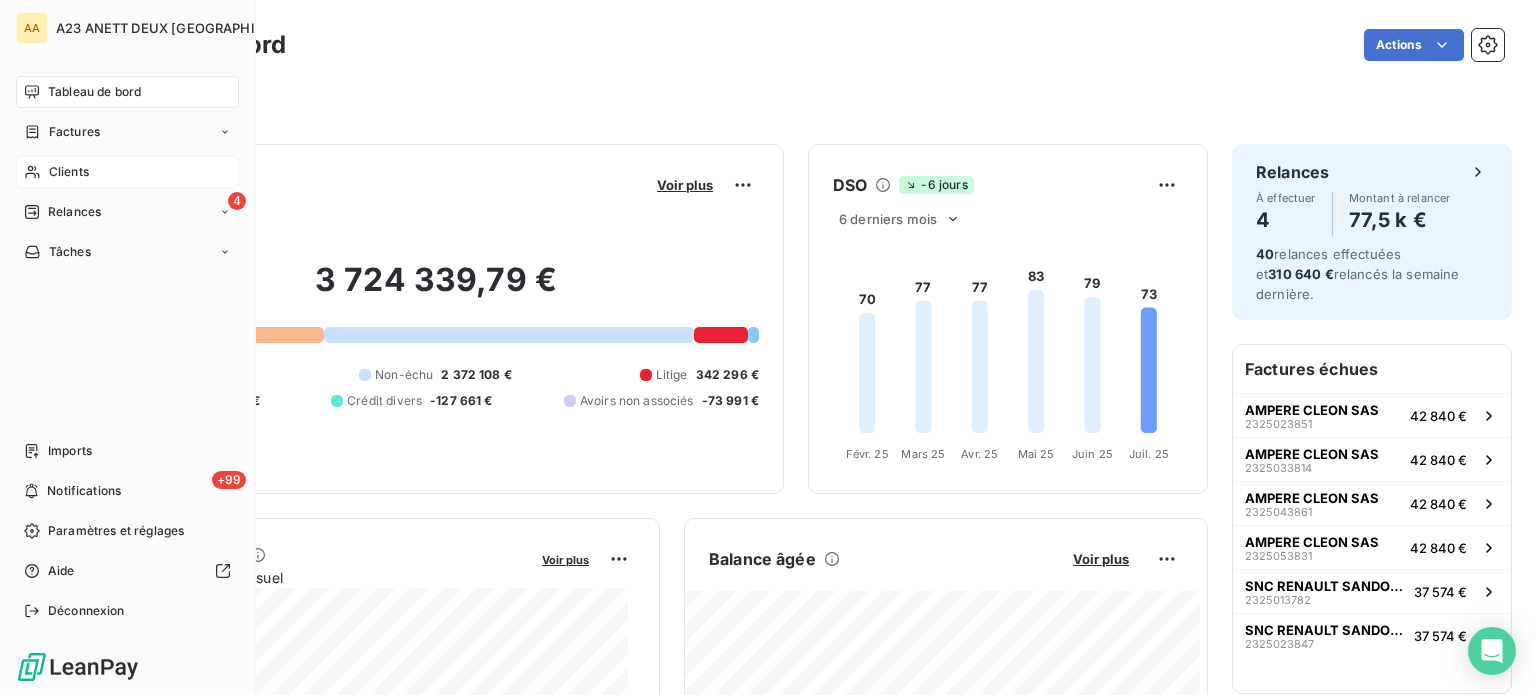 click on "Clients" at bounding box center (69, 172) 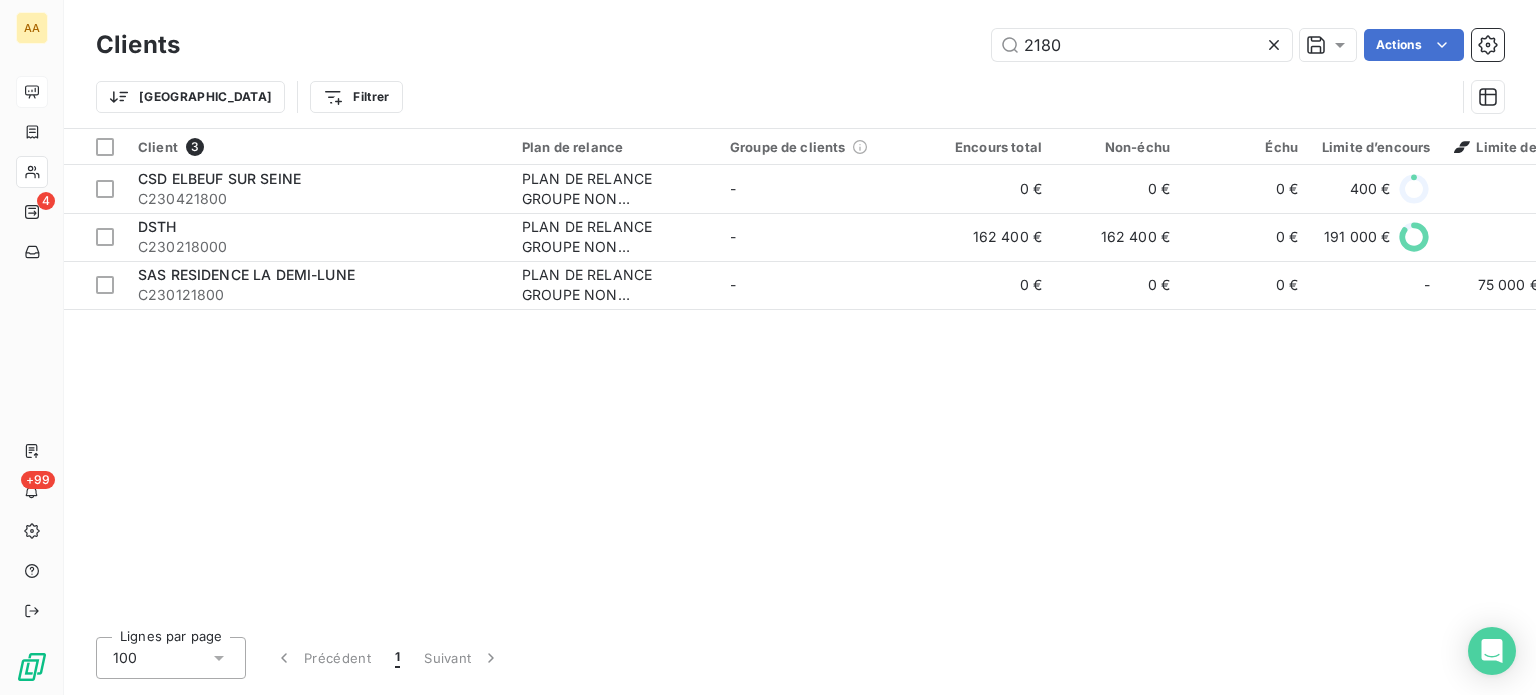 drag, startPoint x: 1058, startPoint y: 48, endPoint x: 923, endPoint y: 51, distance: 135.03333 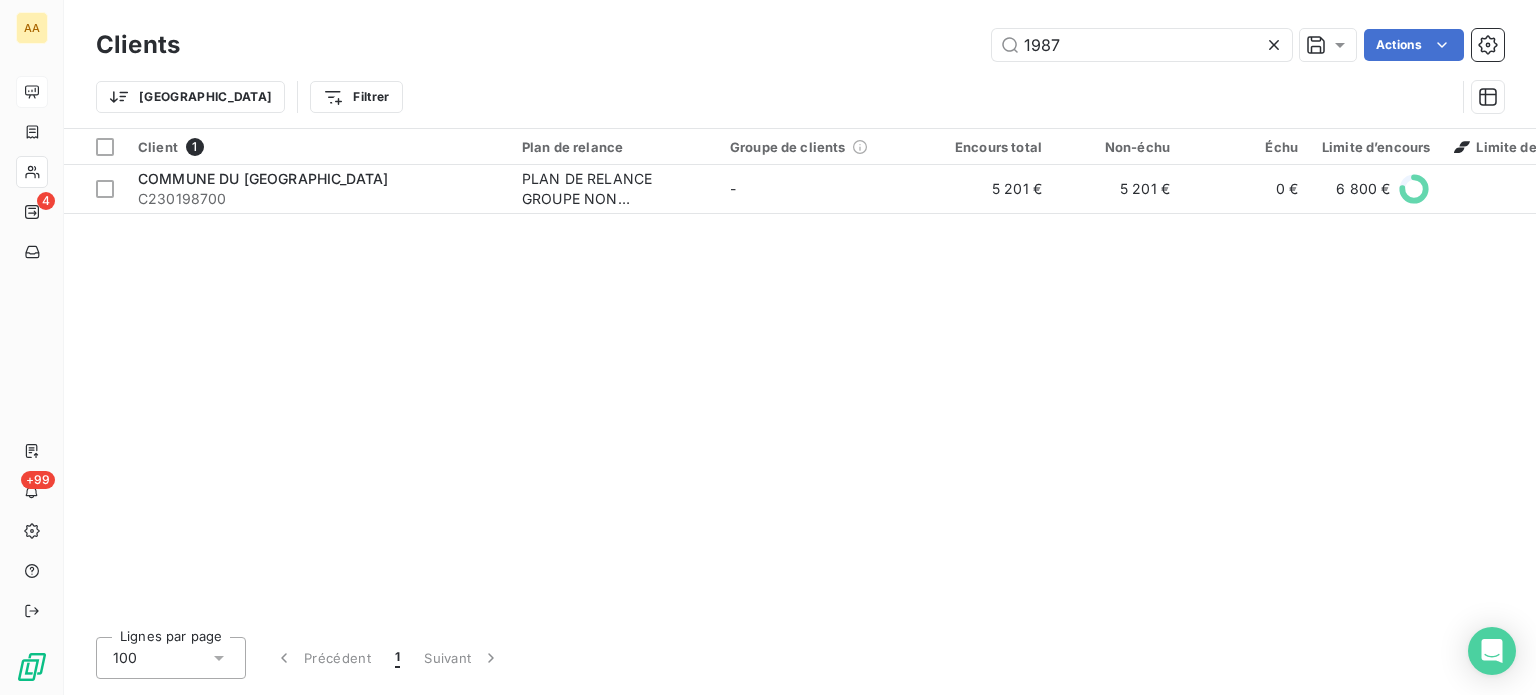type on "1987" 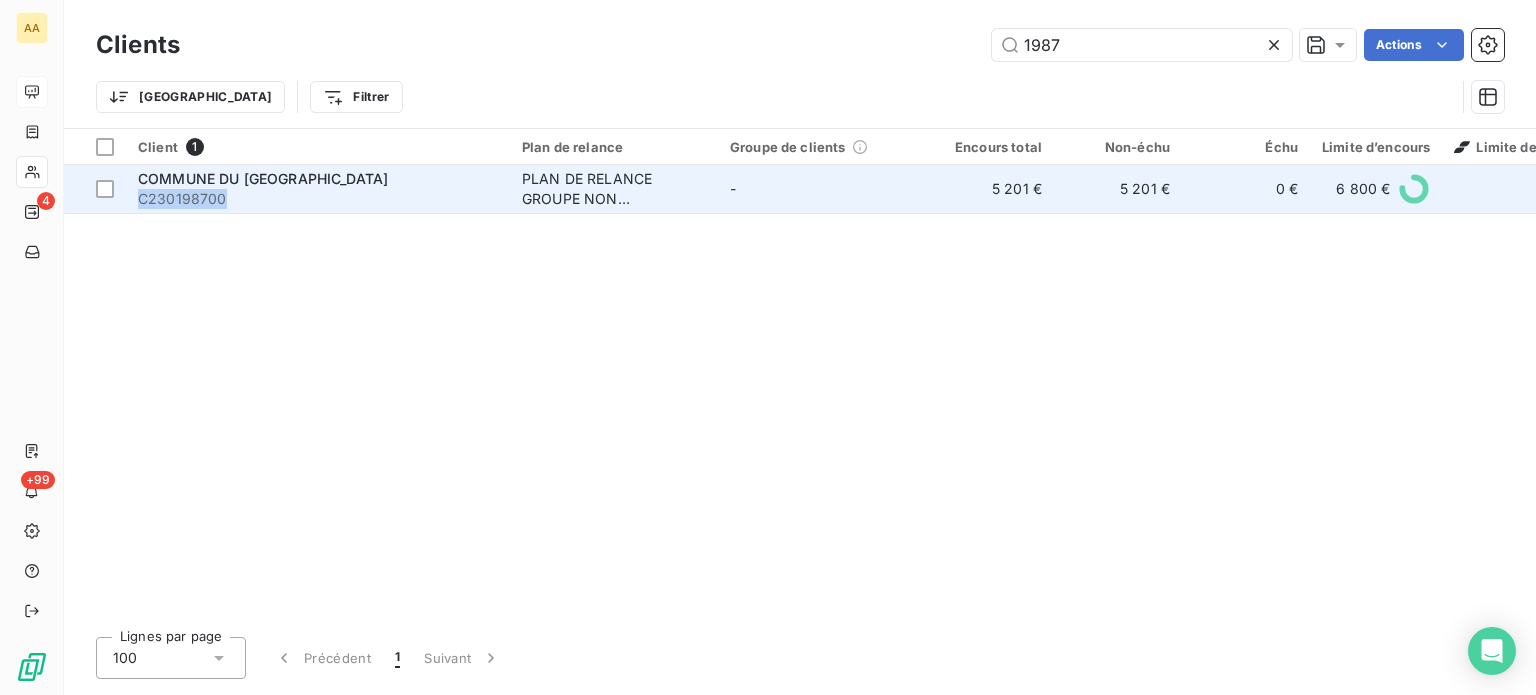 drag, startPoint x: 235, startPoint y: 204, endPoint x: 142, endPoint y: 206, distance: 93.0215 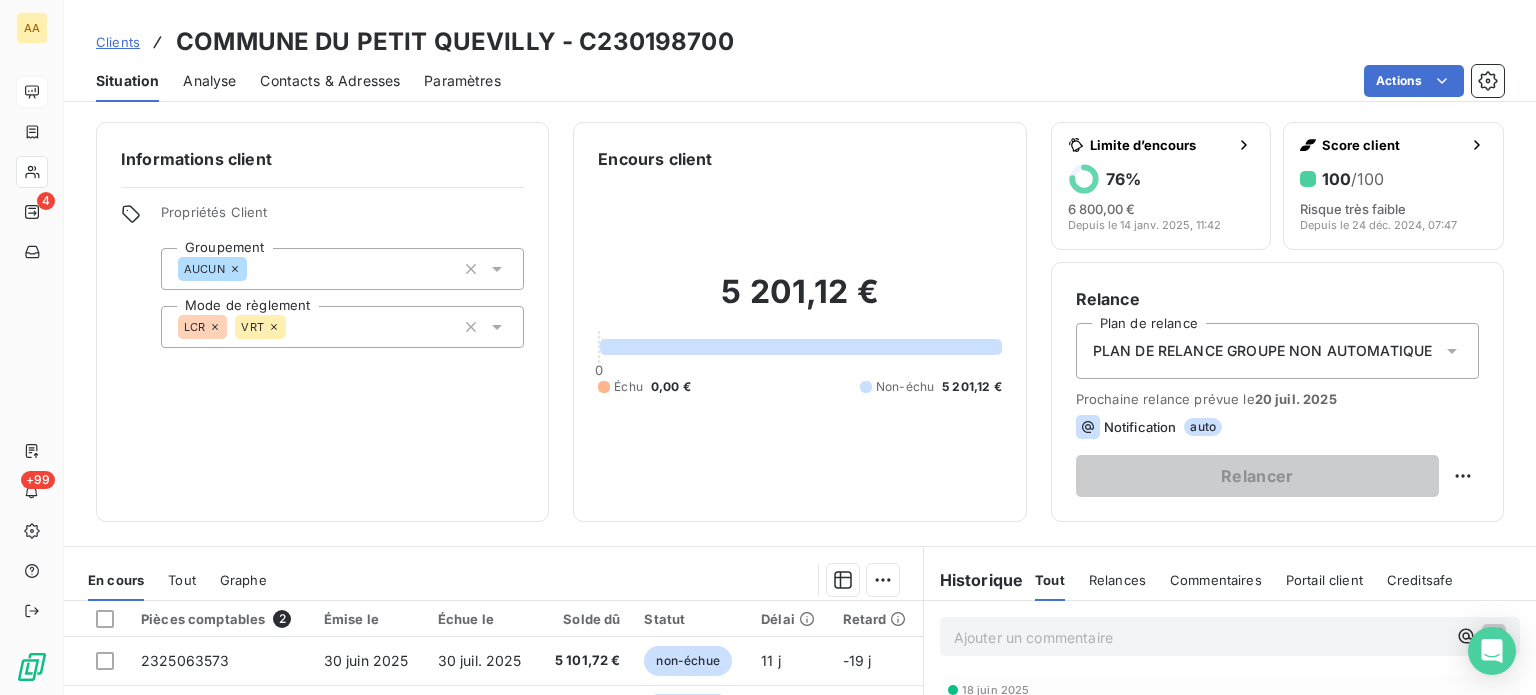 drag, startPoint x: 142, startPoint y: 206, endPoint x: 624, endPoint y: 242, distance: 483.34253 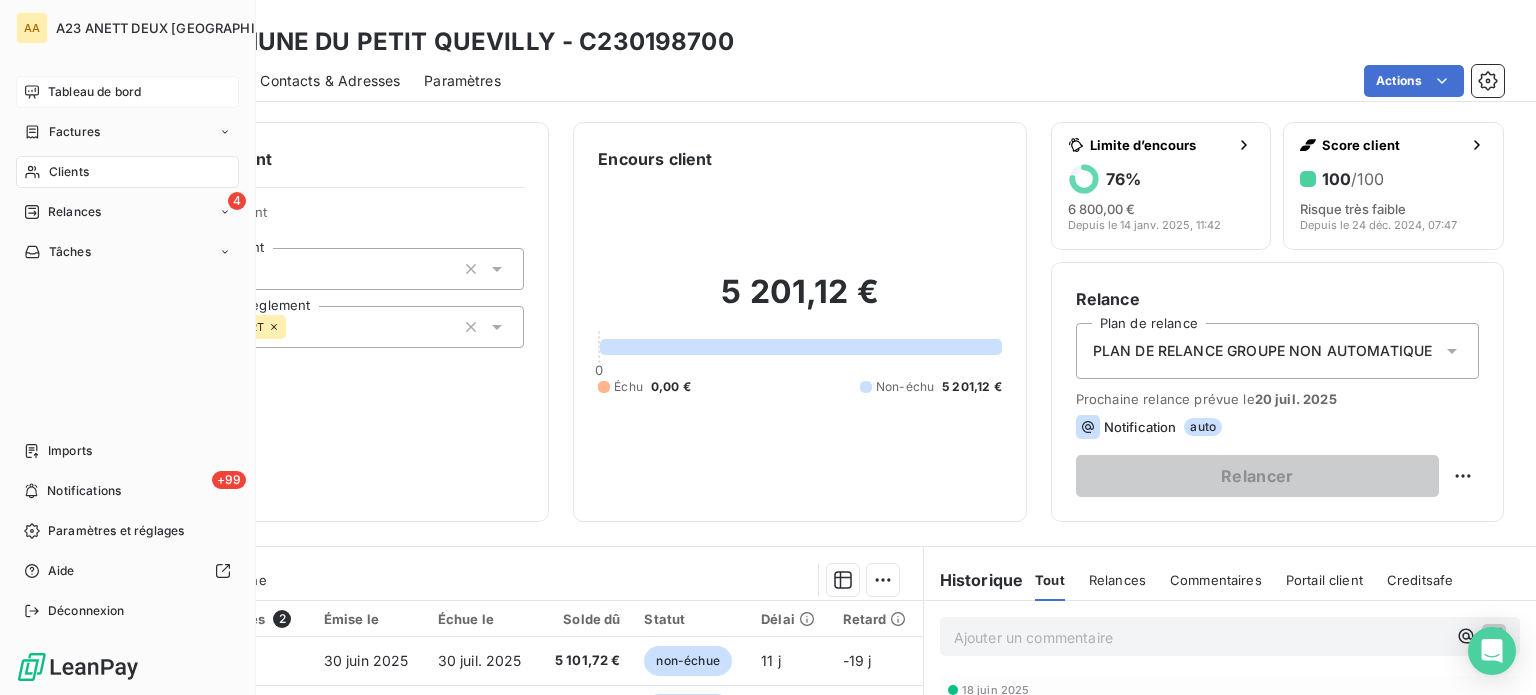 click on "Clients" at bounding box center [127, 172] 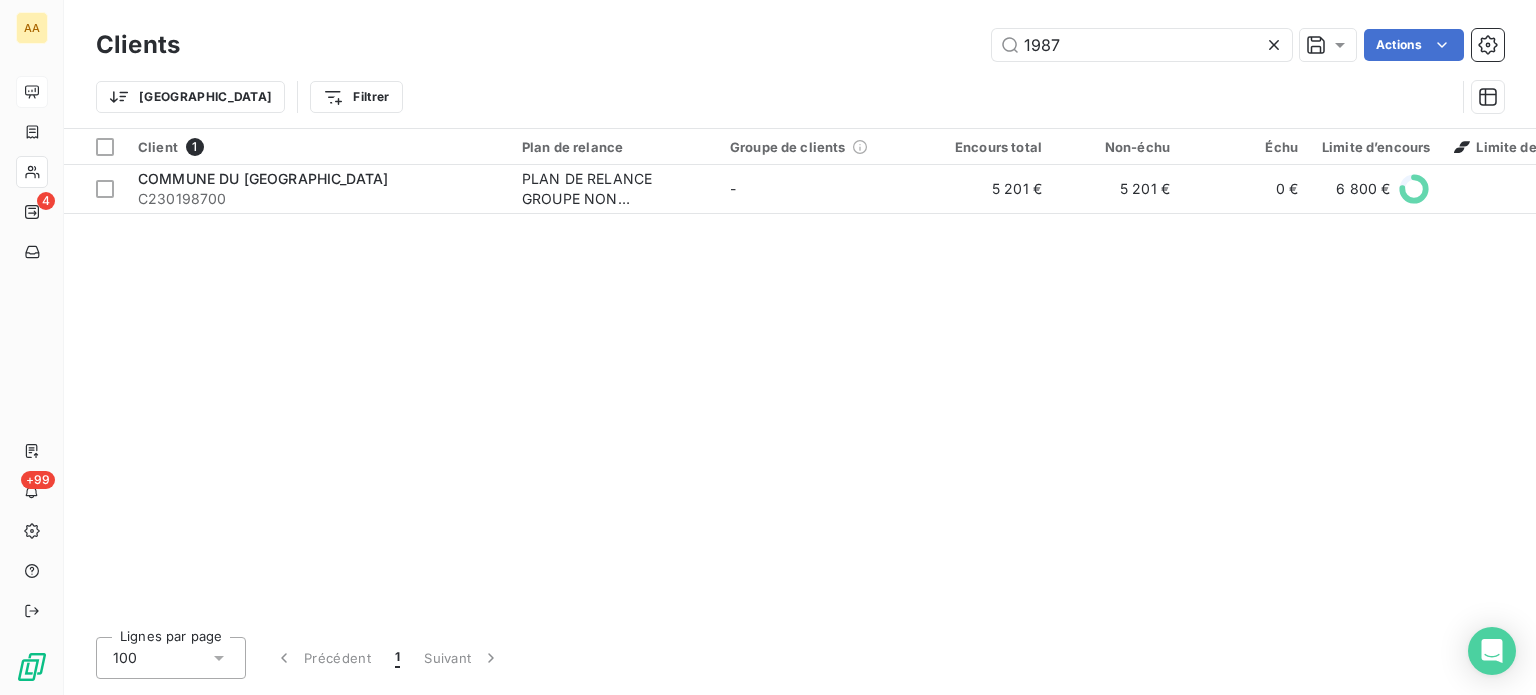click on "Trier Filtrer" at bounding box center (800, 97) 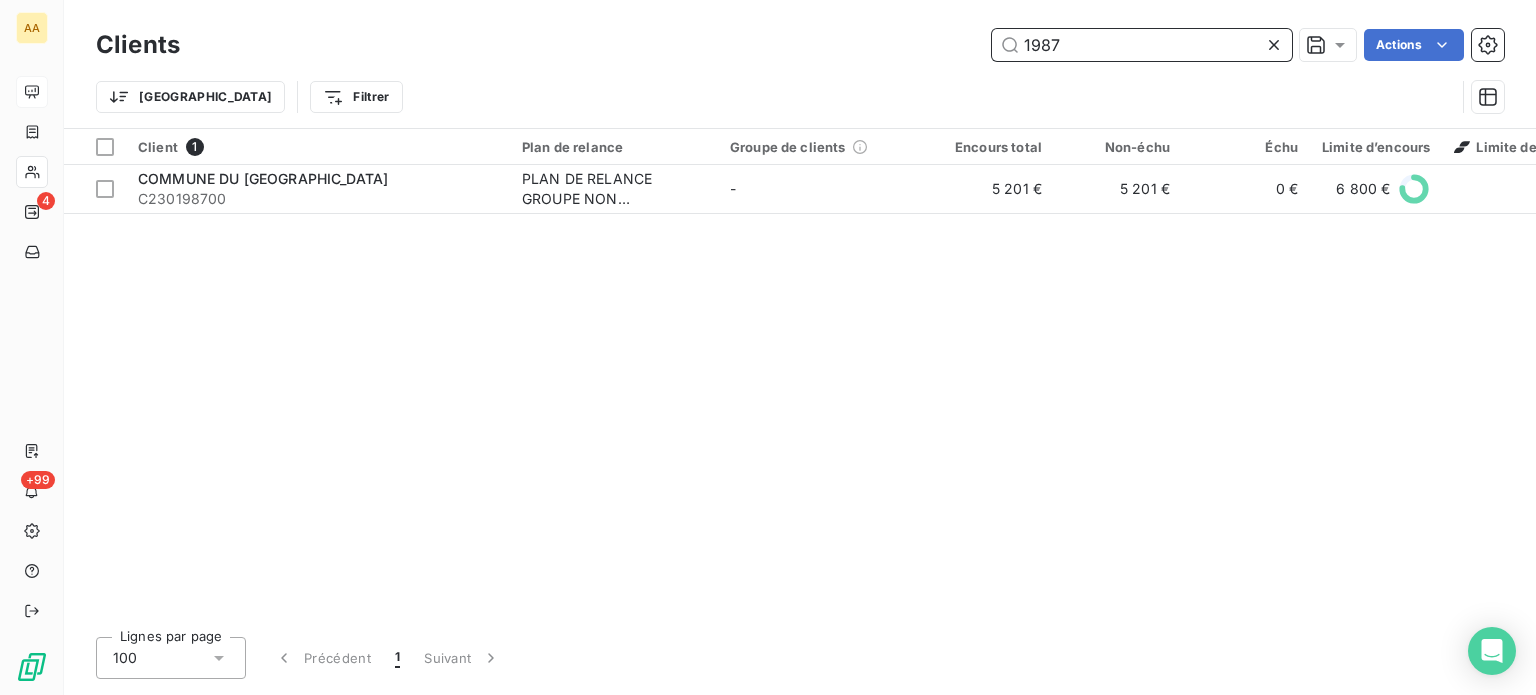 drag, startPoint x: 1116, startPoint y: 56, endPoint x: 878, endPoint y: 60, distance: 238.03362 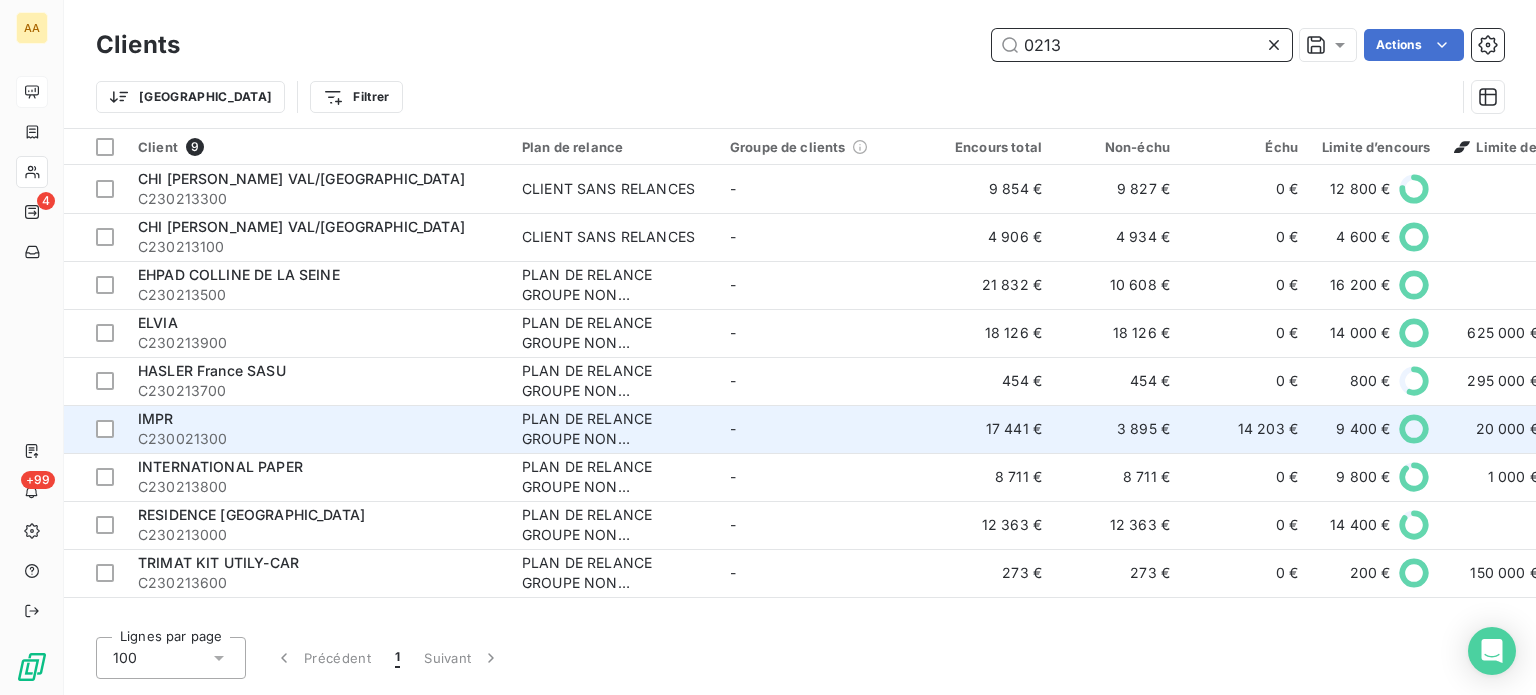 type on "0213" 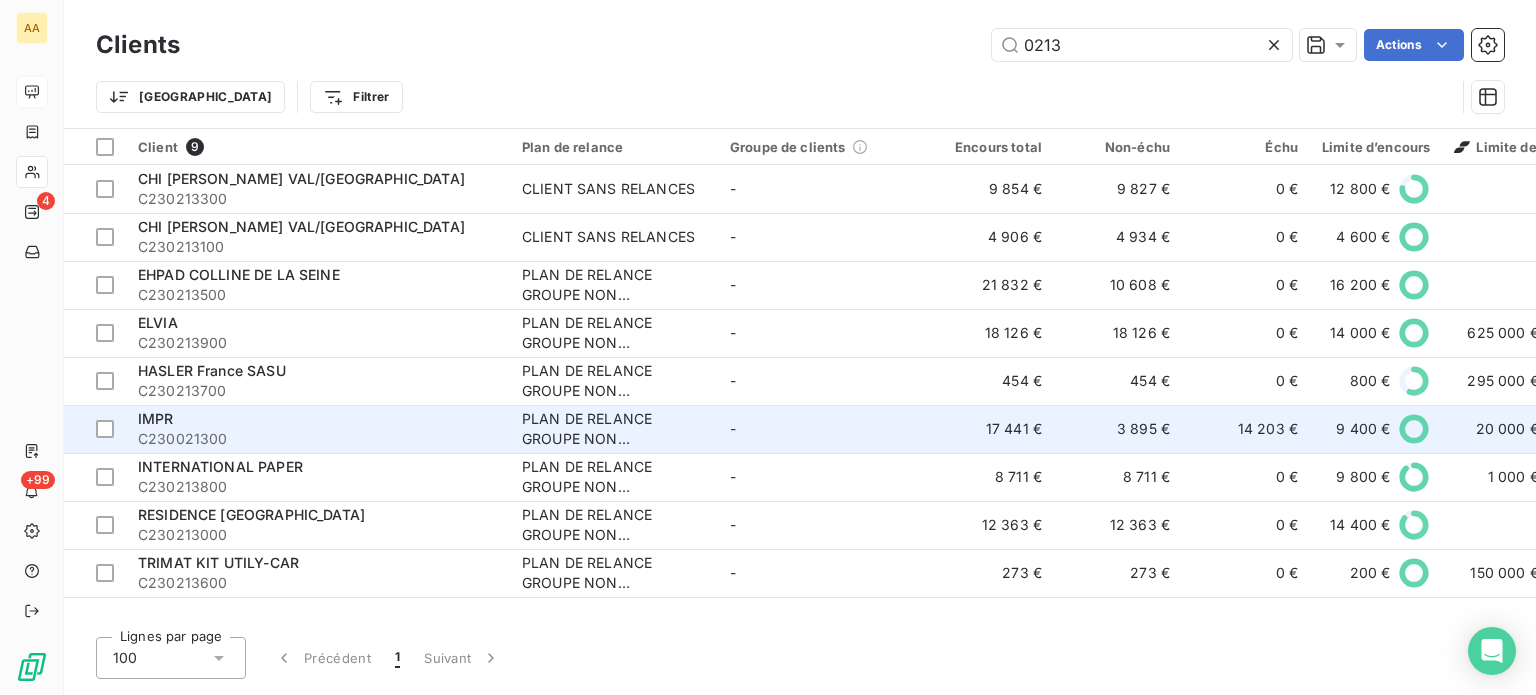 click on "IMPR" at bounding box center (318, 419) 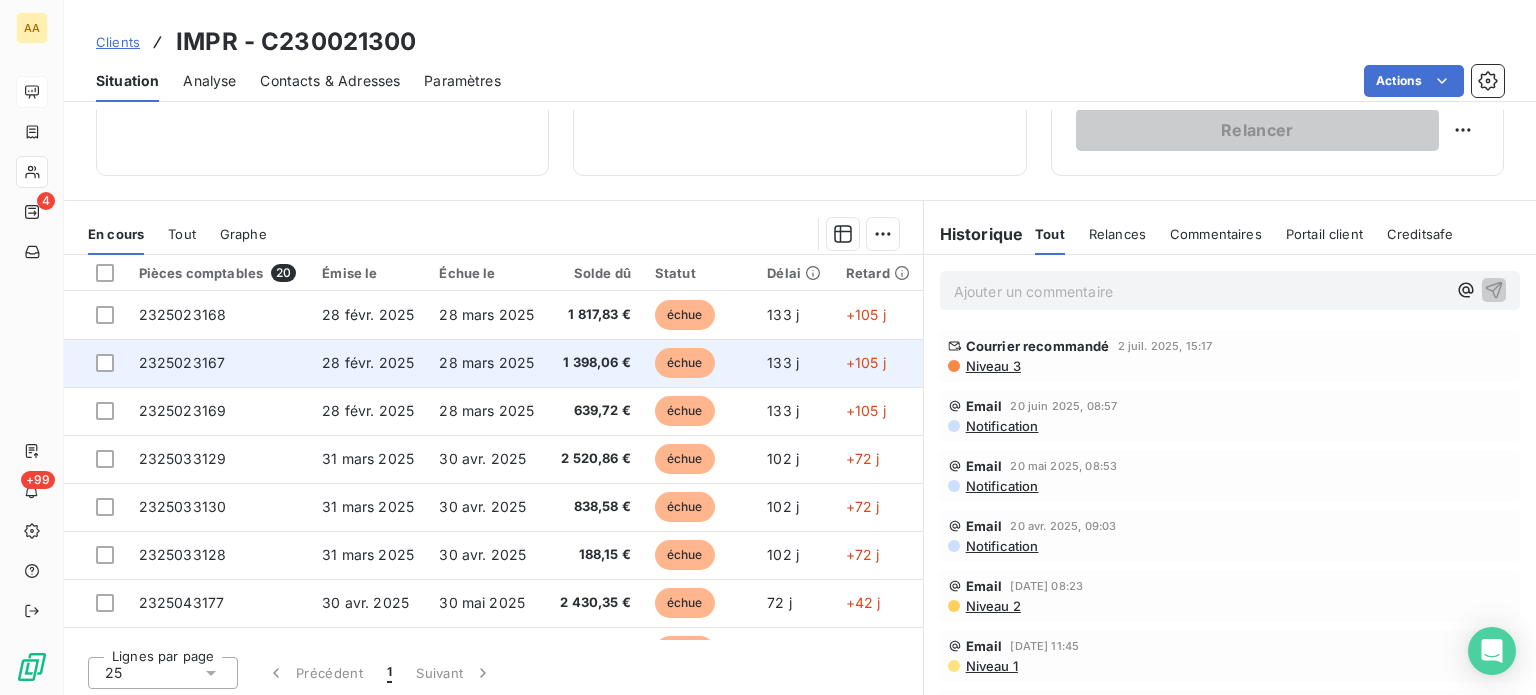 scroll, scrollTop: 350, scrollLeft: 0, axis: vertical 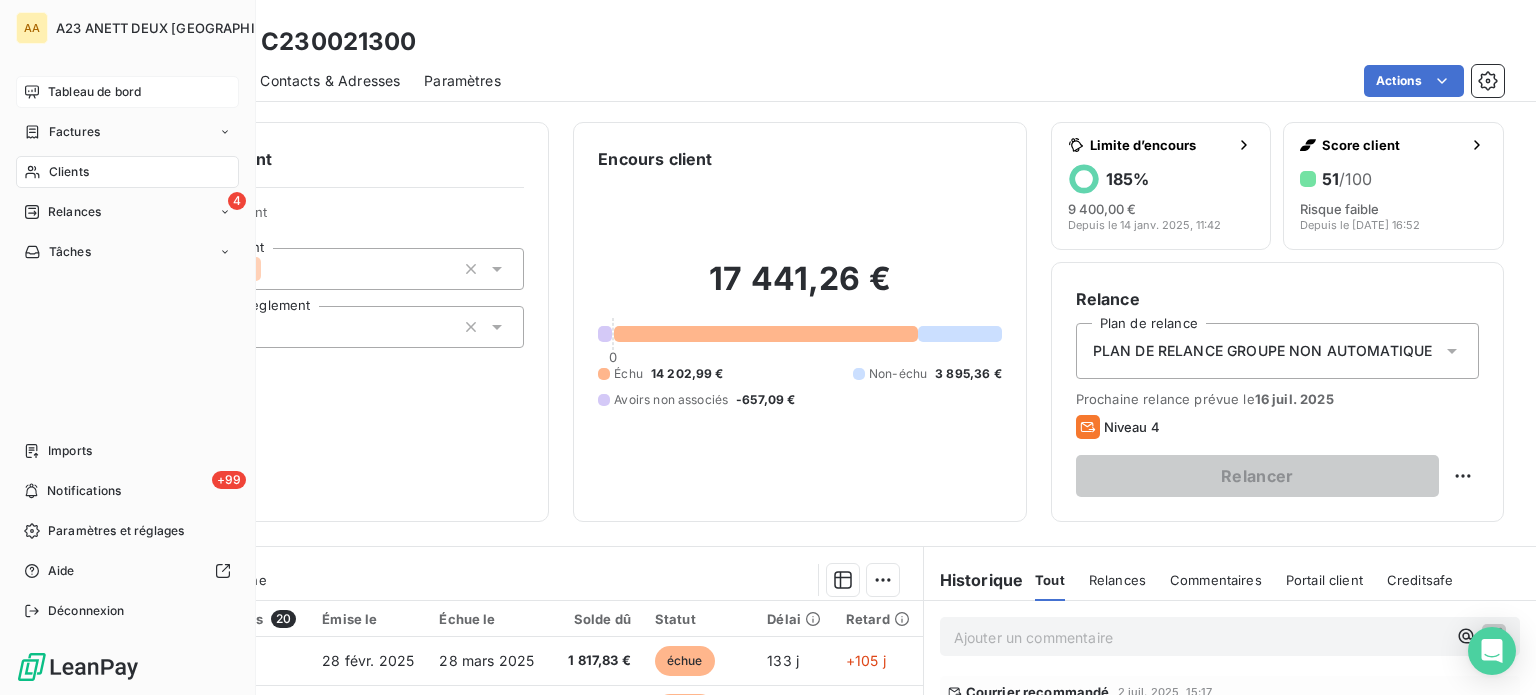 click on "Tableau de bord" at bounding box center [94, 92] 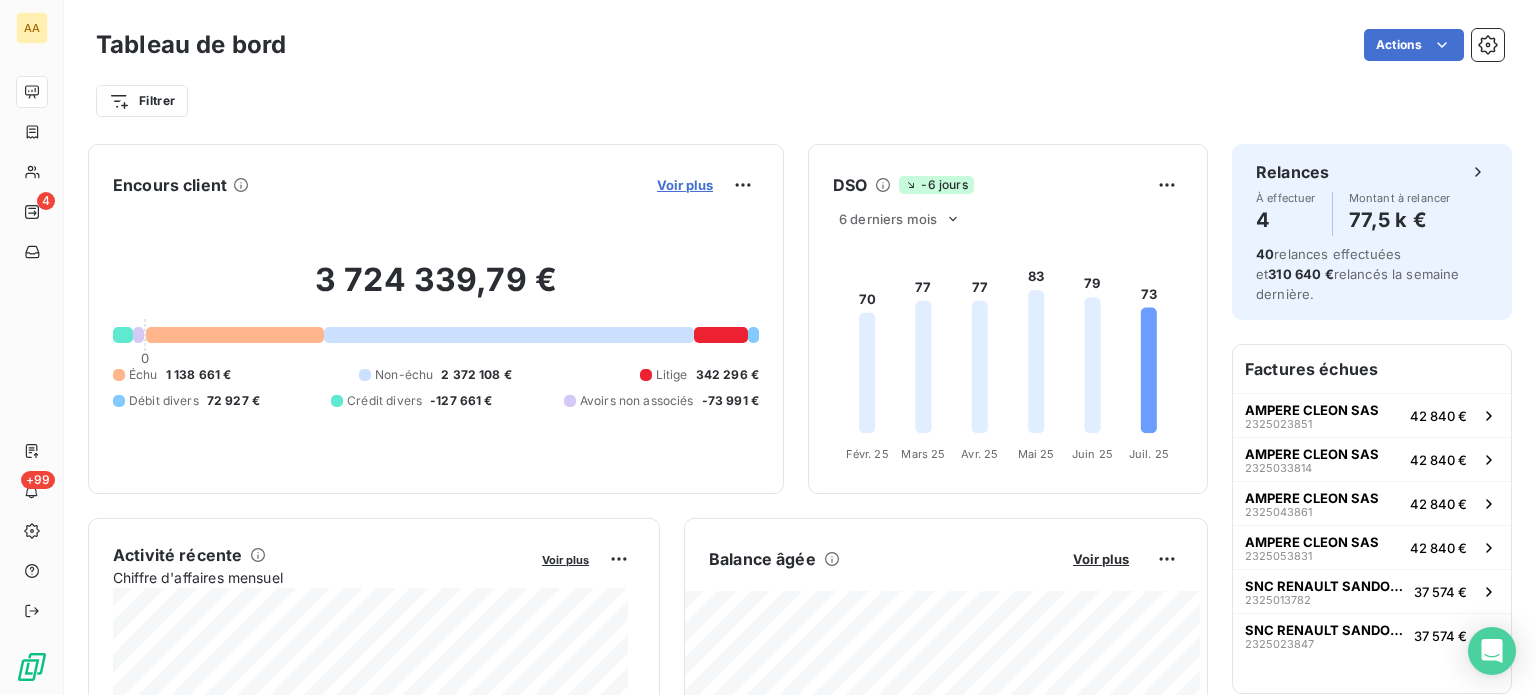 click on "Voir plus" at bounding box center (685, 185) 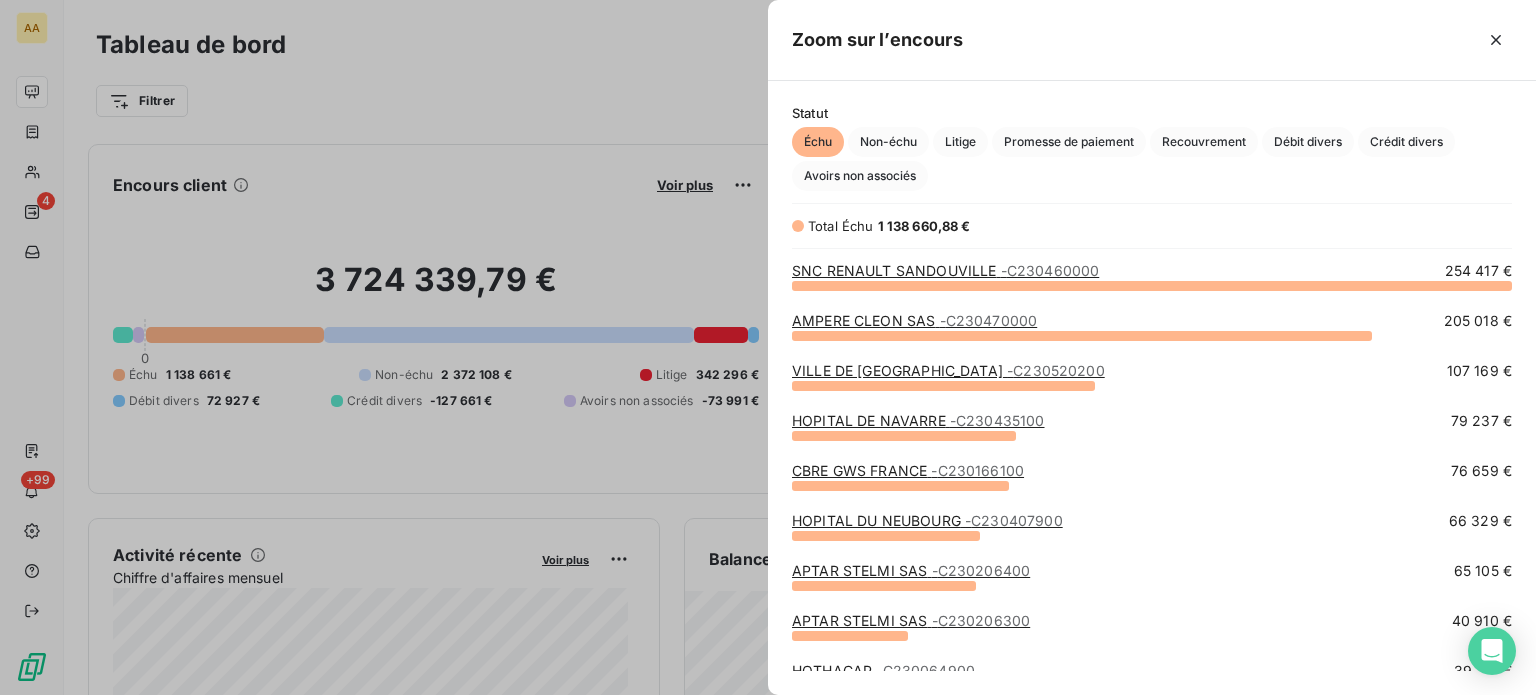 scroll, scrollTop: 16, scrollLeft: 16, axis: both 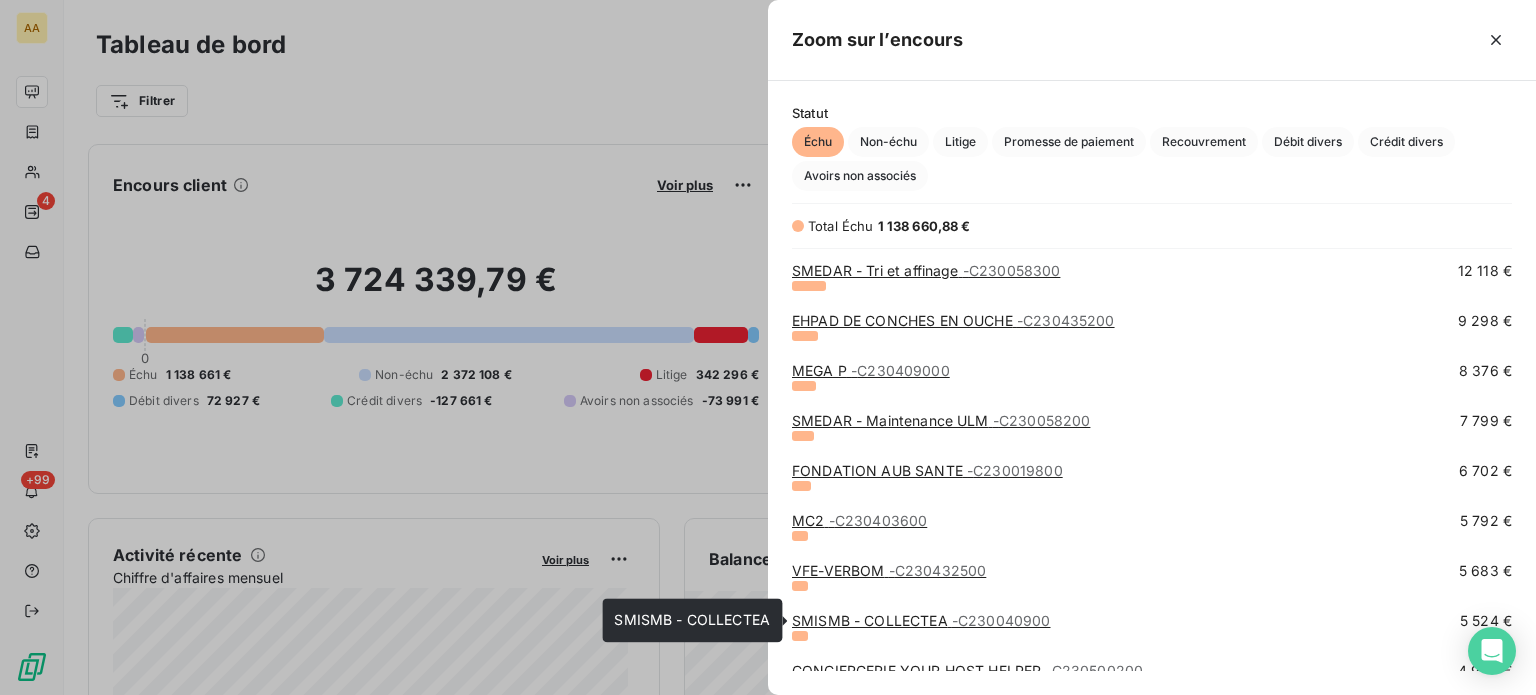 click on "-  C230040900" at bounding box center (1001, 620) 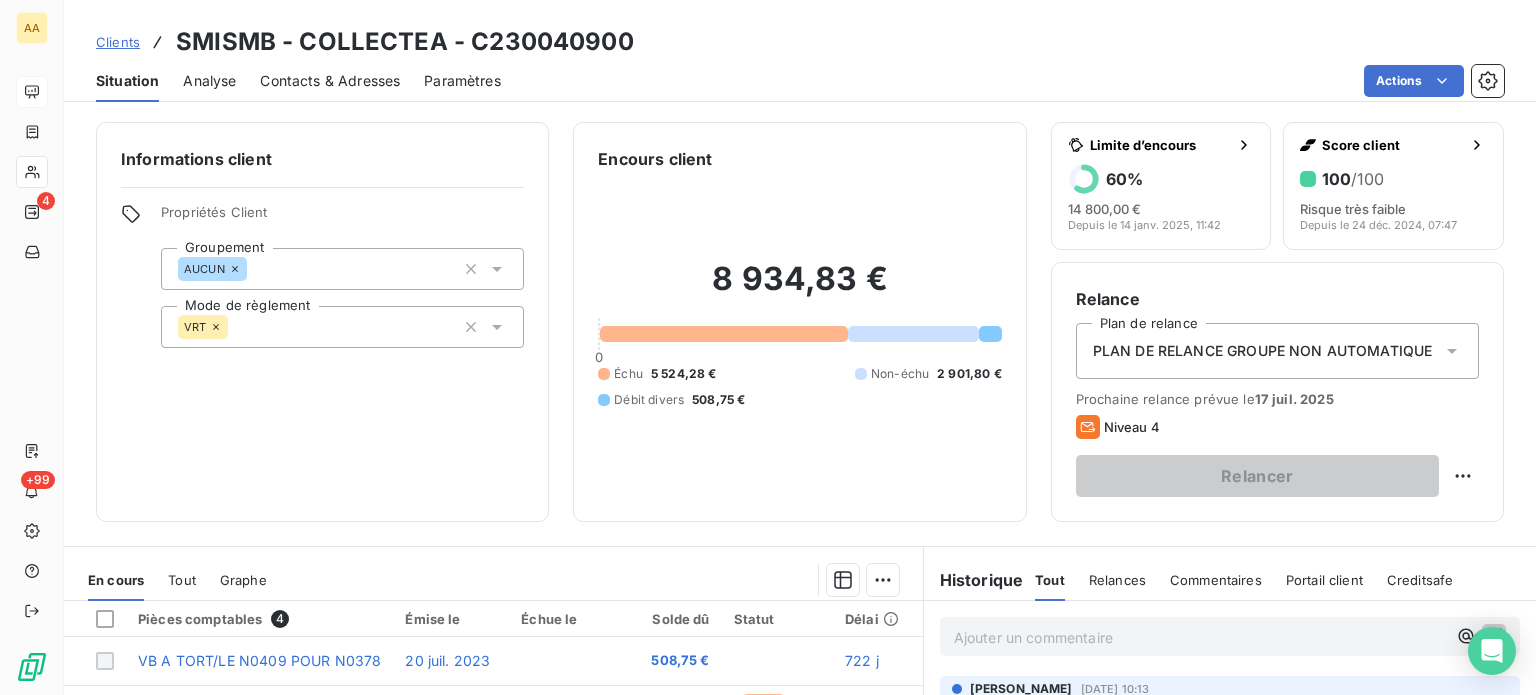 scroll, scrollTop: 0, scrollLeft: 0, axis: both 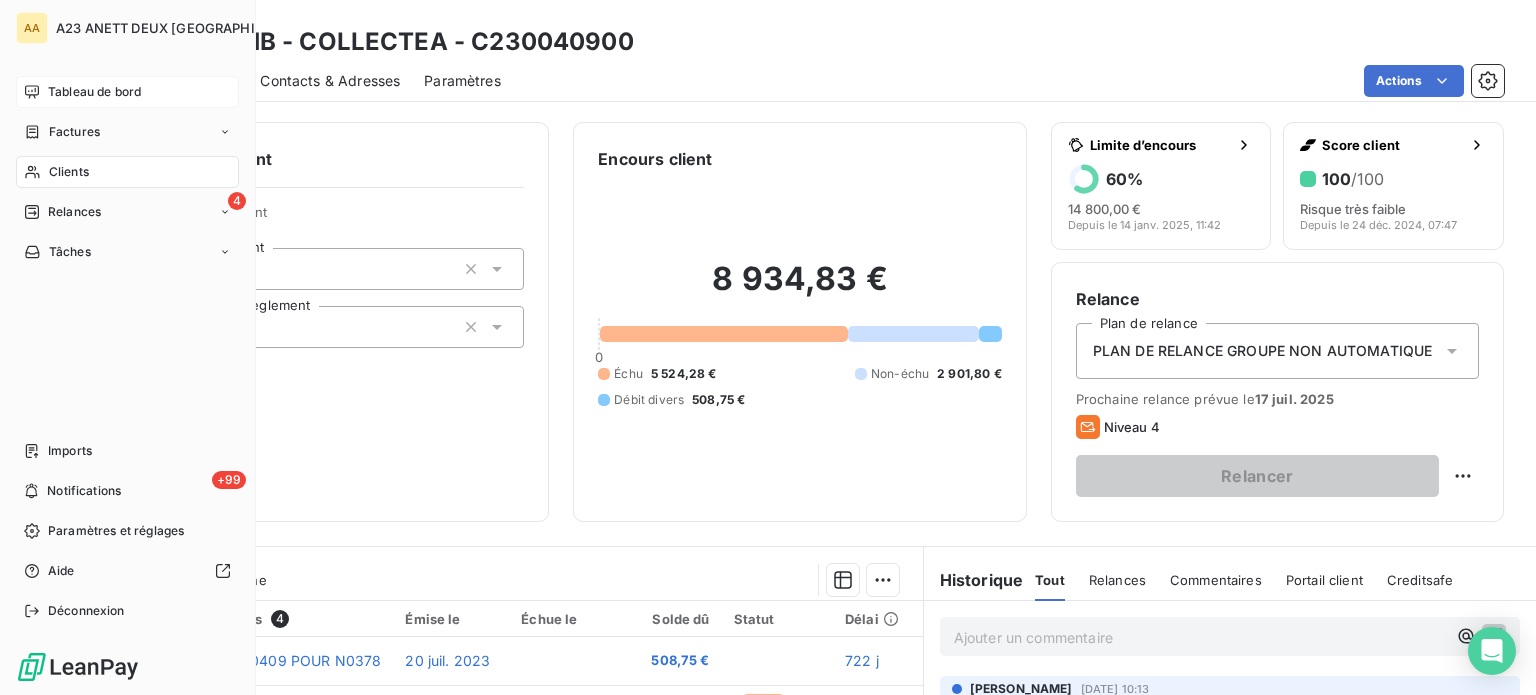 click on "Tableau de bord" at bounding box center (94, 92) 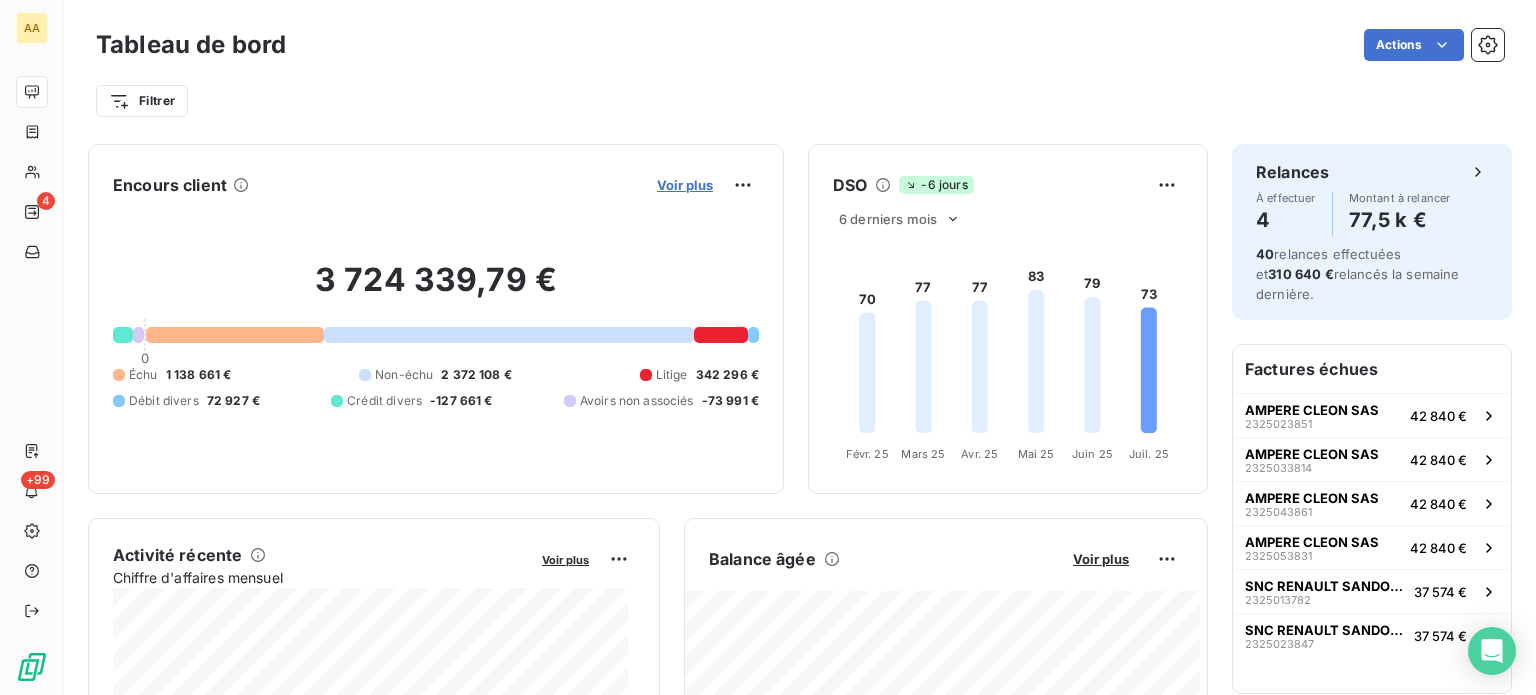 click on "Voir plus" at bounding box center (685, 185) 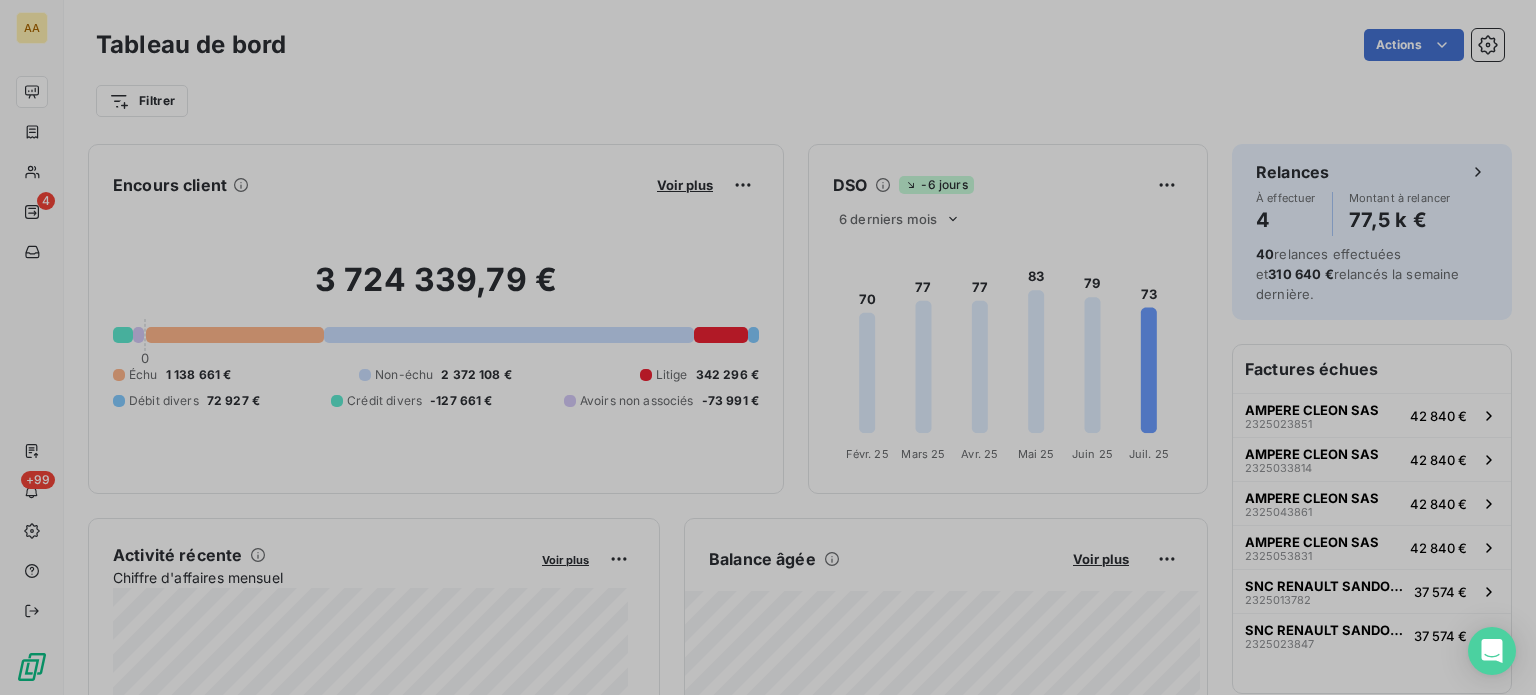 scroll, scrollTop: 680, scrollLeft: 752, axis: both 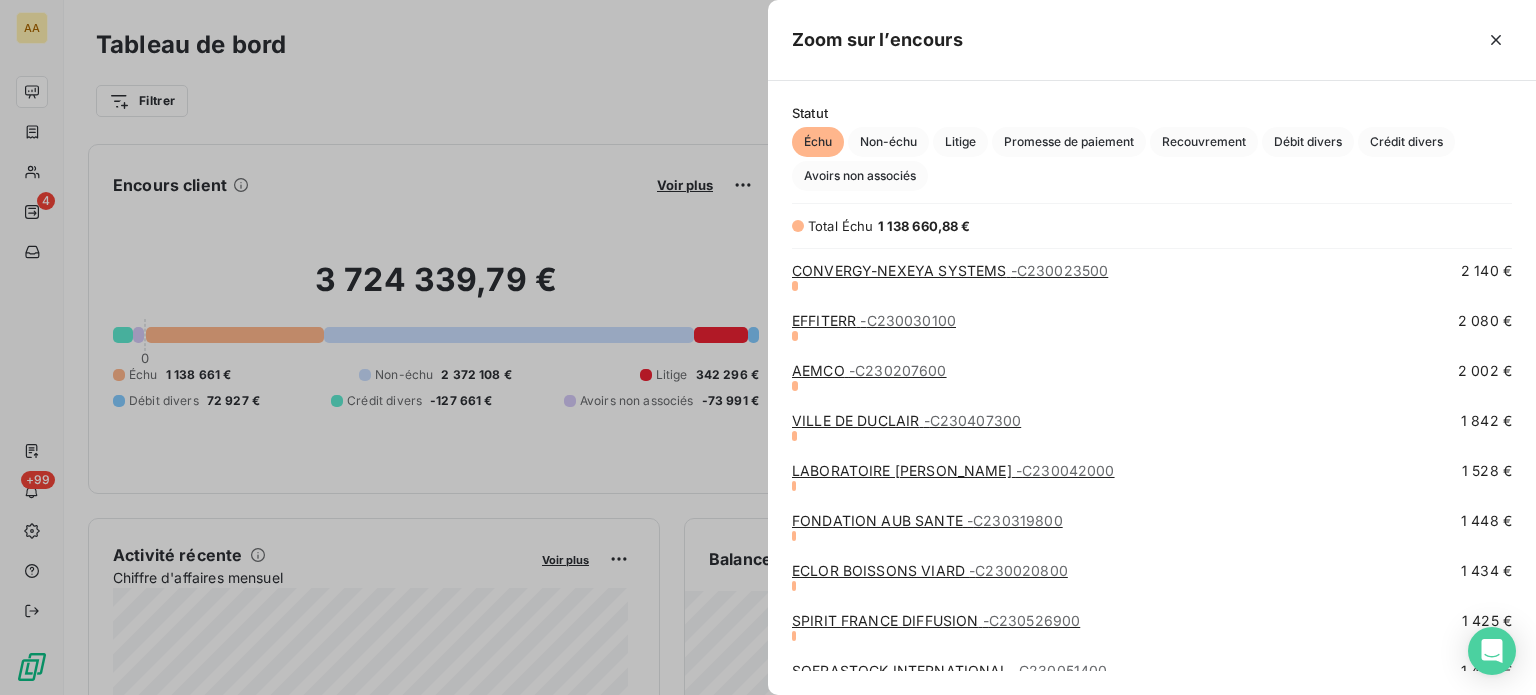 click on "AEMCO   -  C230207600 2 002 €" at bounding box center (1152, 376) 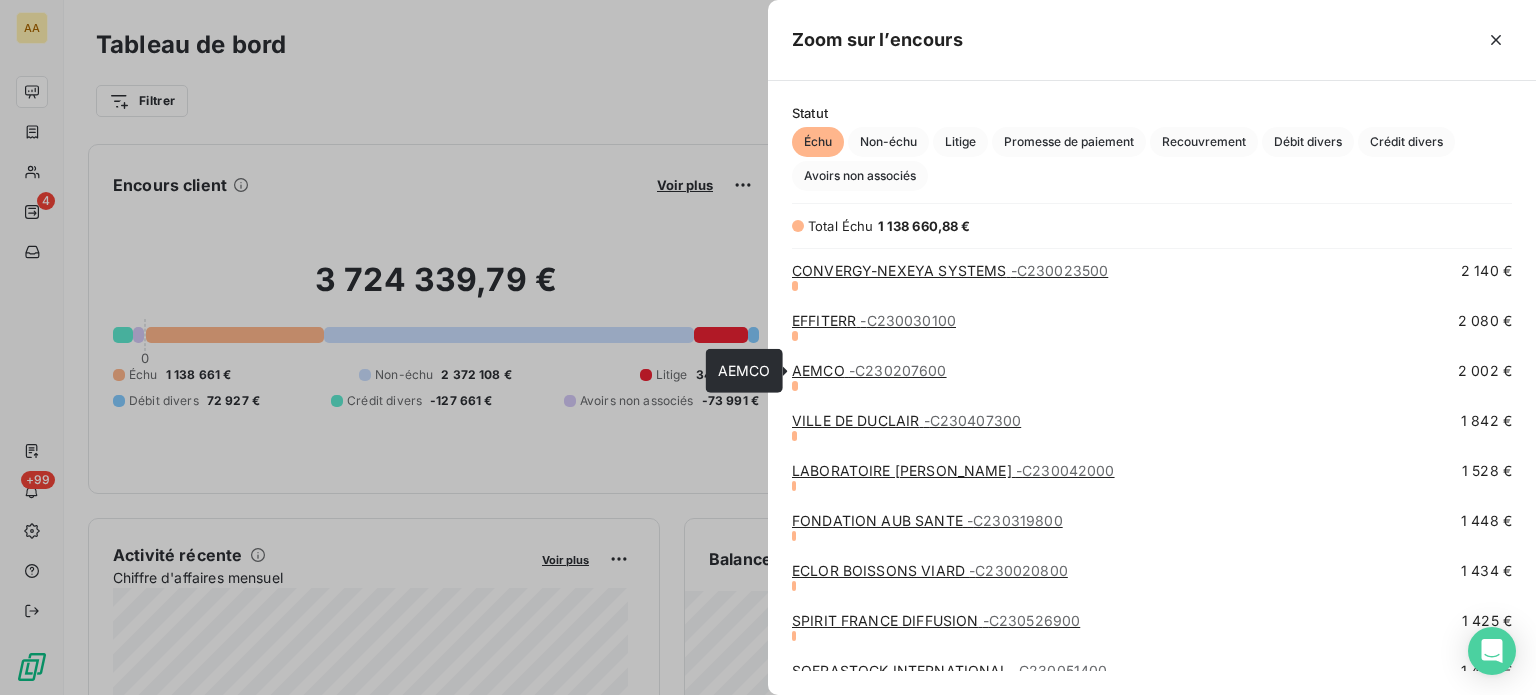 click on "-  C230207600" at bounding box center (898, 370) 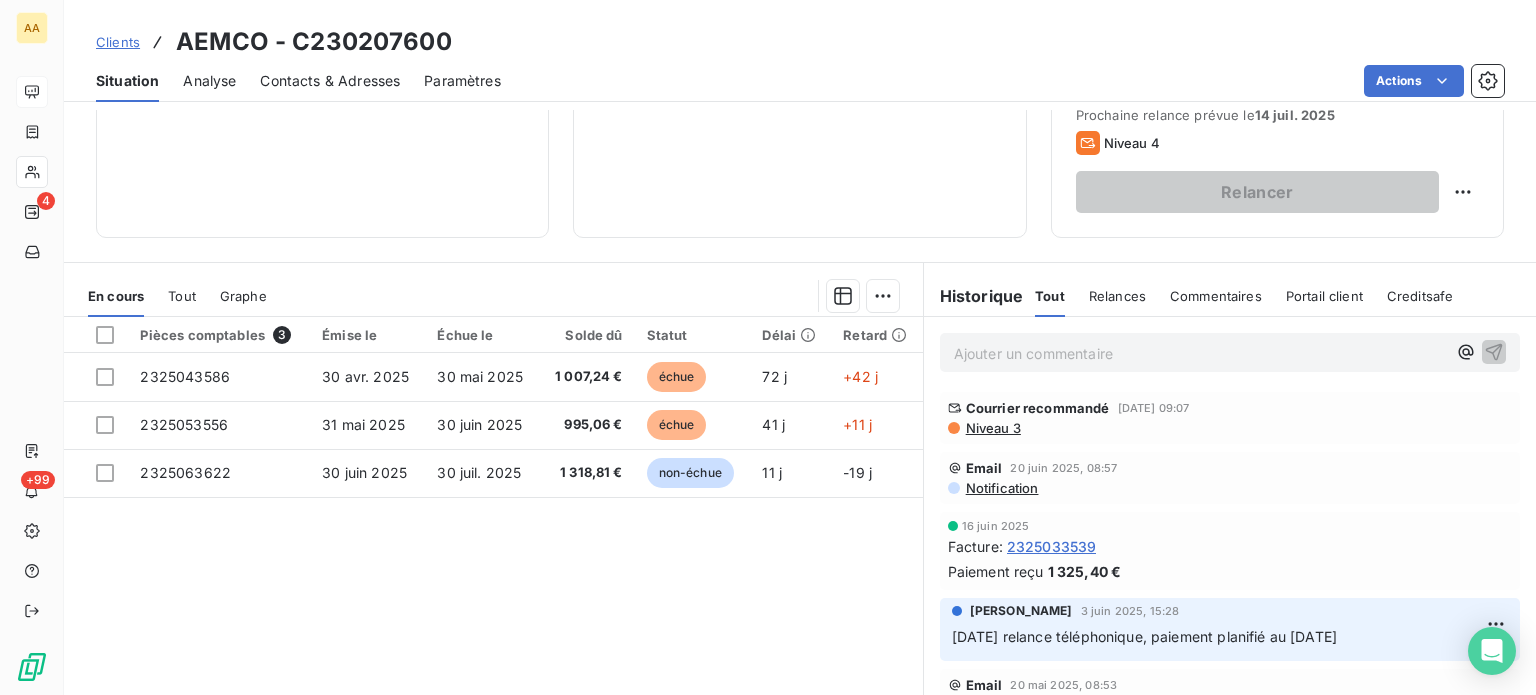 scroll, scrollTop: 250, scrollLeft: 0, axis: vertical 